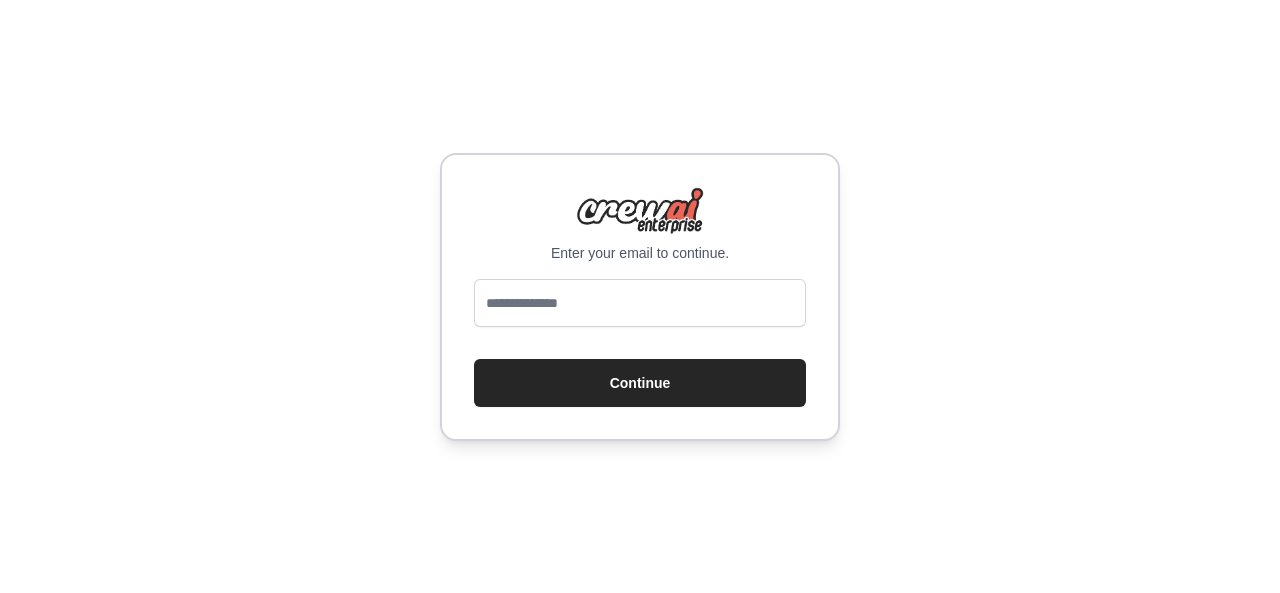 scroll, scrollTop: 0, scrollLeft: 0, axis: both 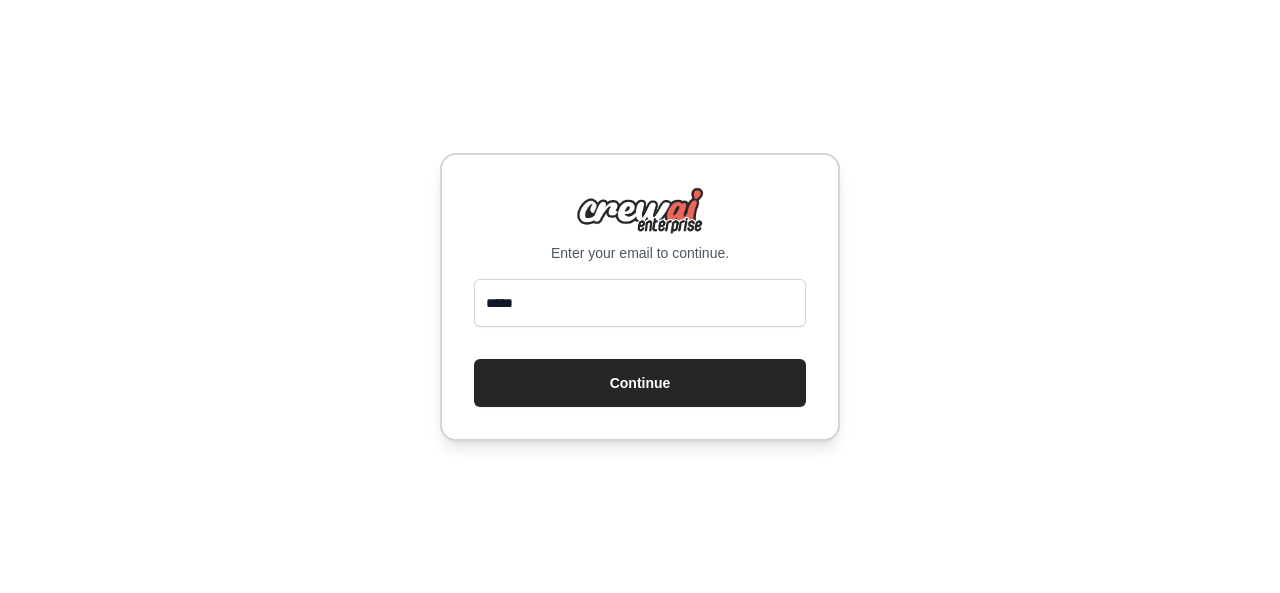 type on "**********" 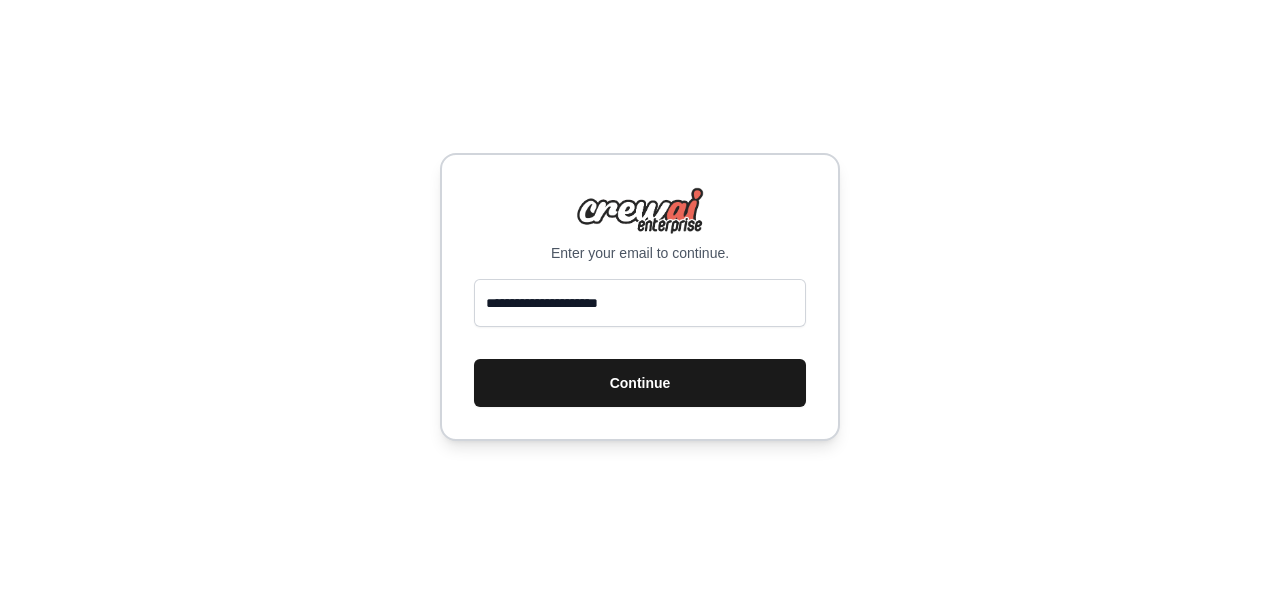 click on "Continue" at bounding box center [640, 383] 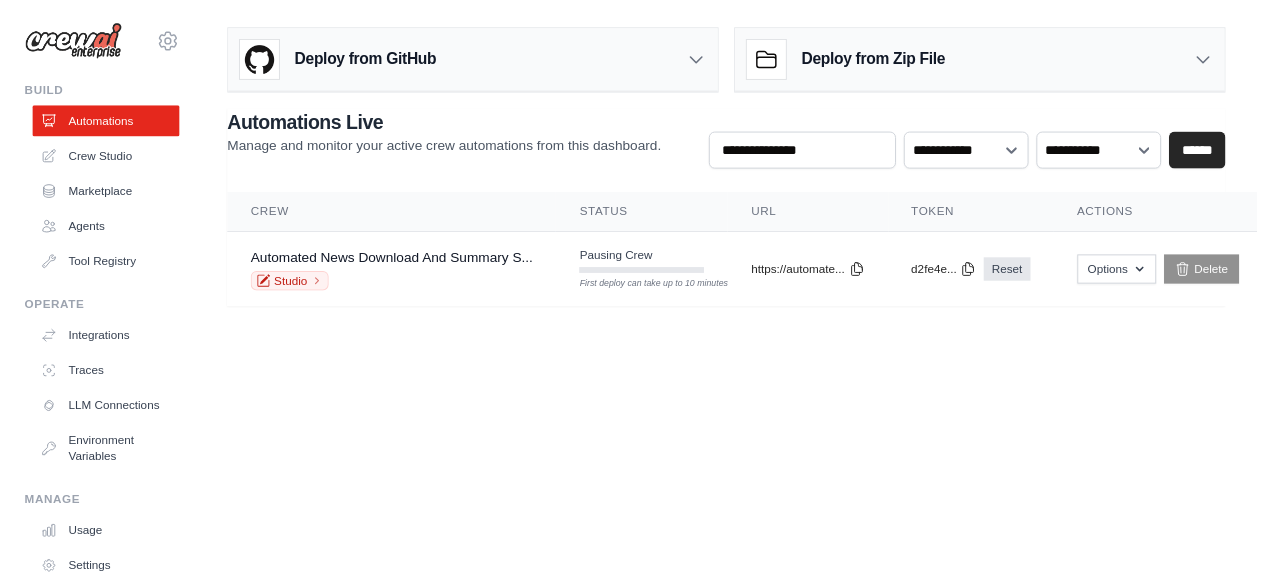 scroll, scrollTop: 0, scrollLeft: 0, axis: both 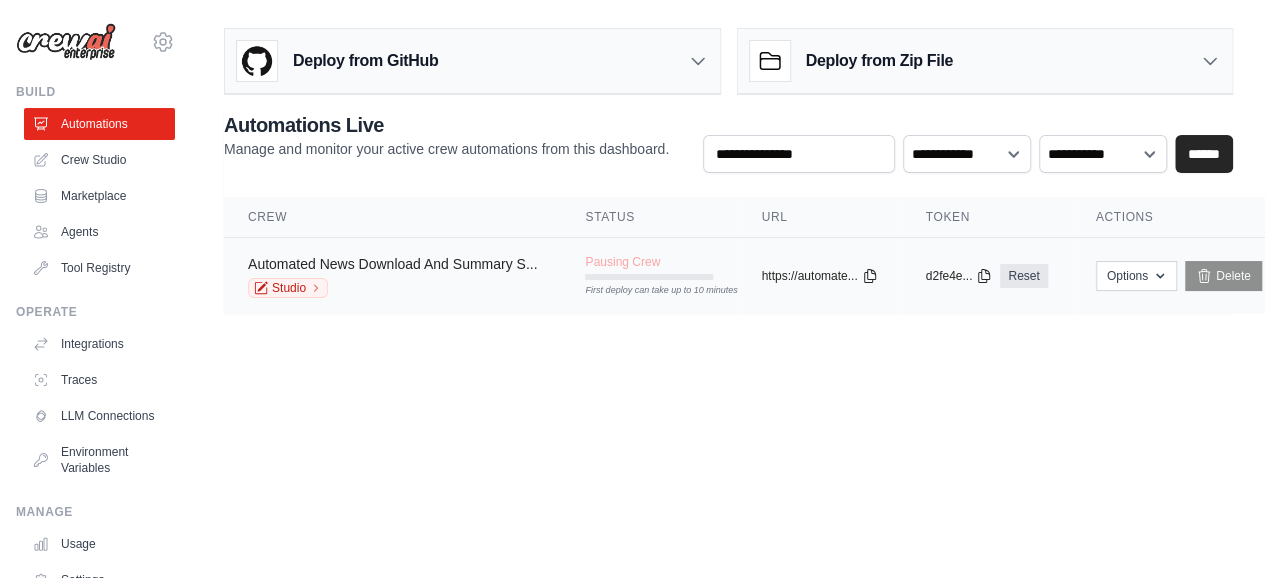 click on "Automated News Download And Summary S..." at bounding box center (392, 264) 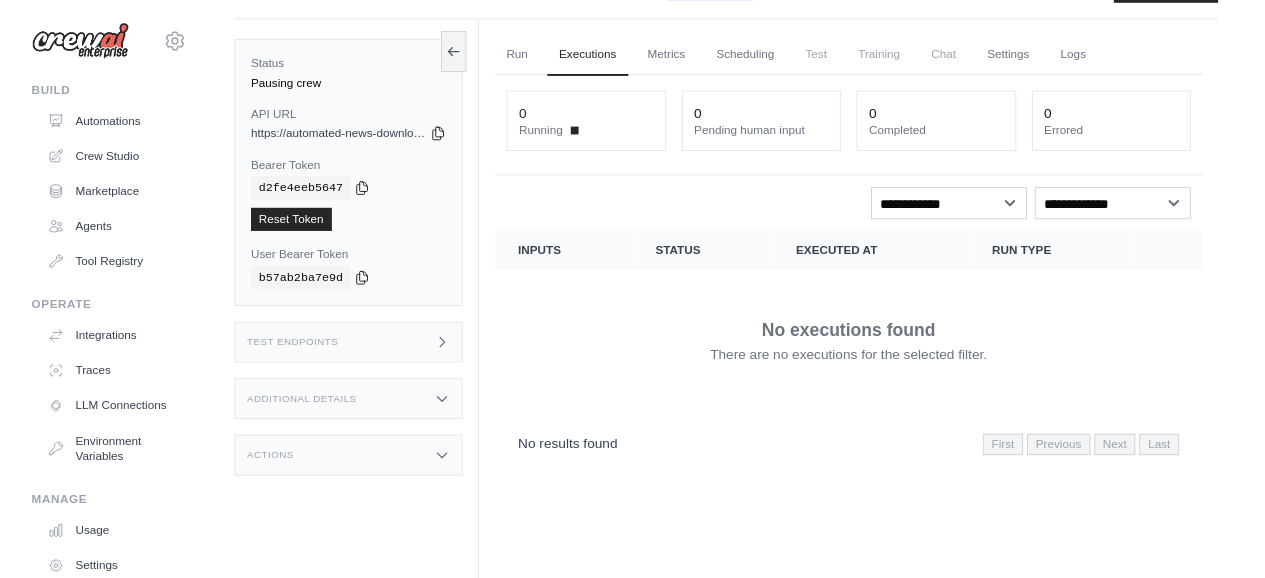scroll, scrollTop: 0, scrollLeft: 0, axis: both 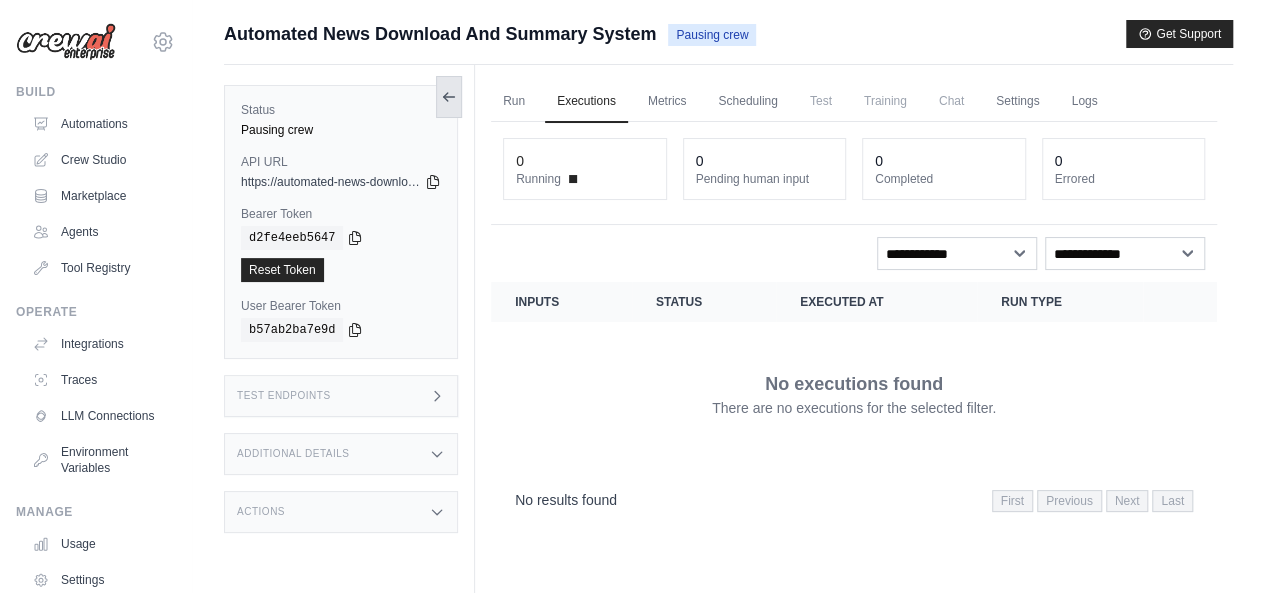 click 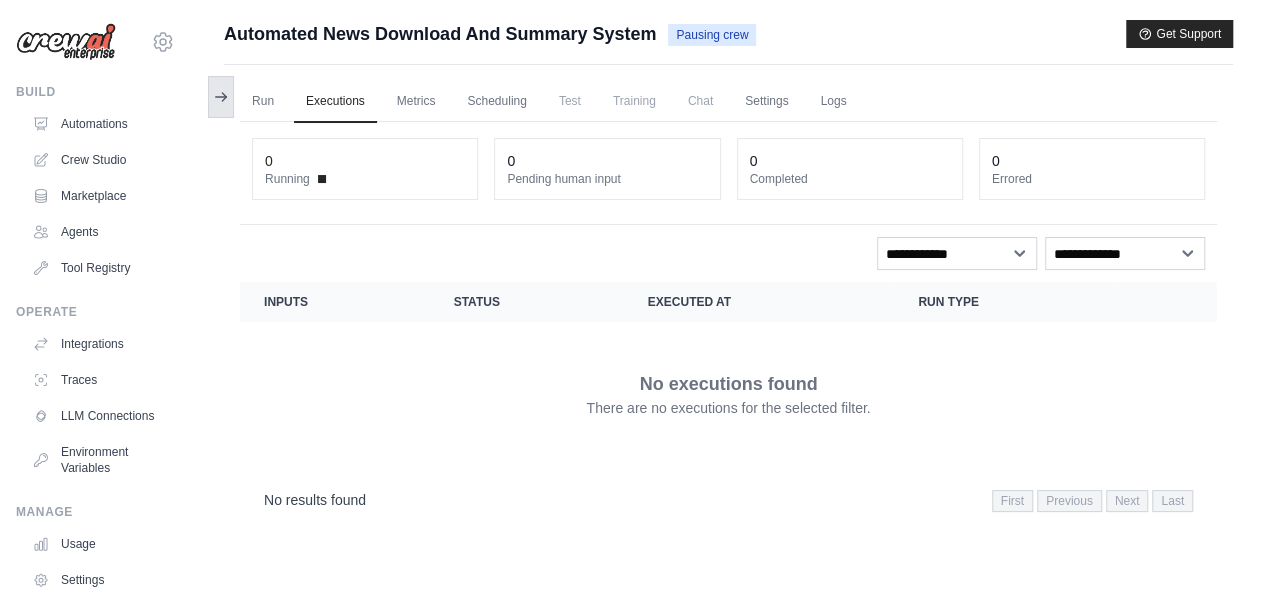 click 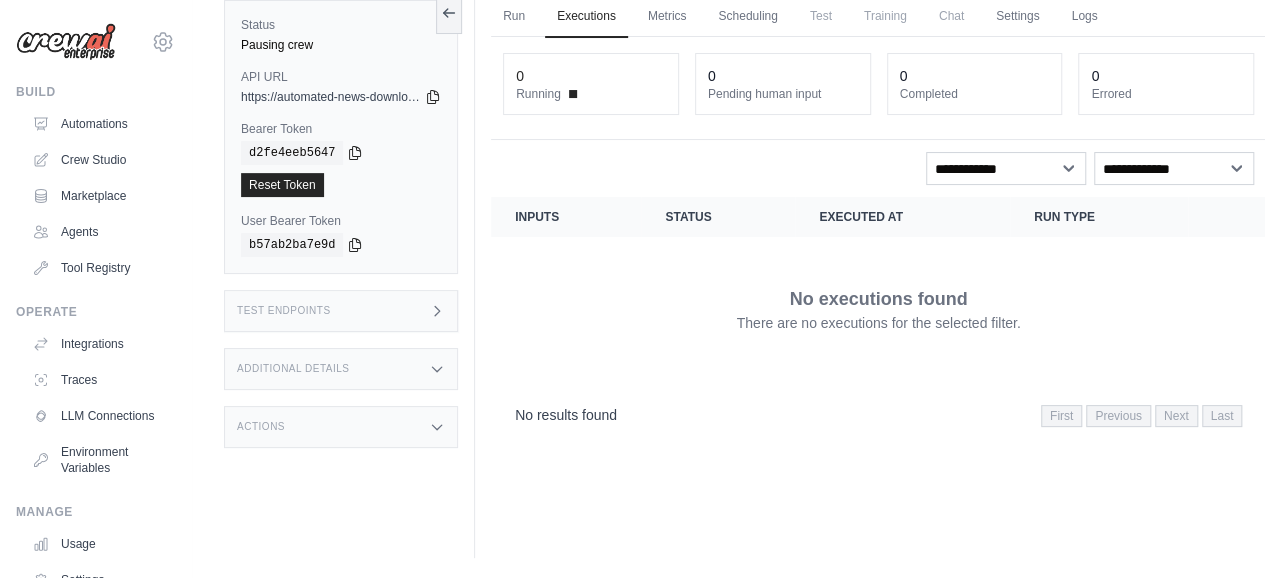 scroll, scrollTop: 0, scrollLeft: 0, axis: both 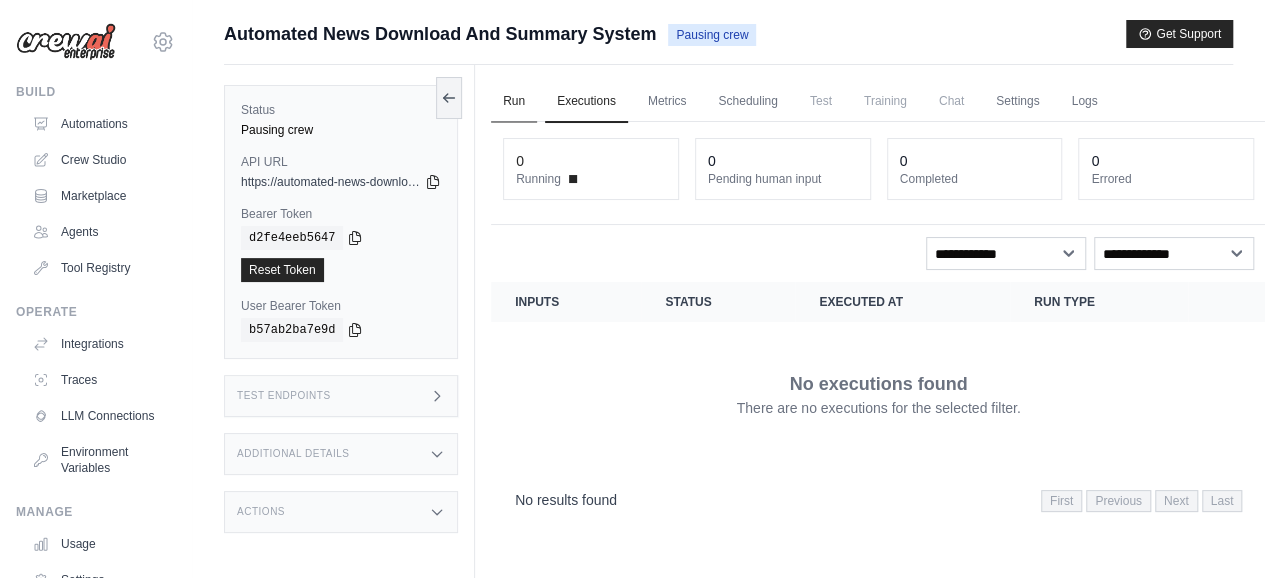 click on "Run" at bounding box center [514, 102] 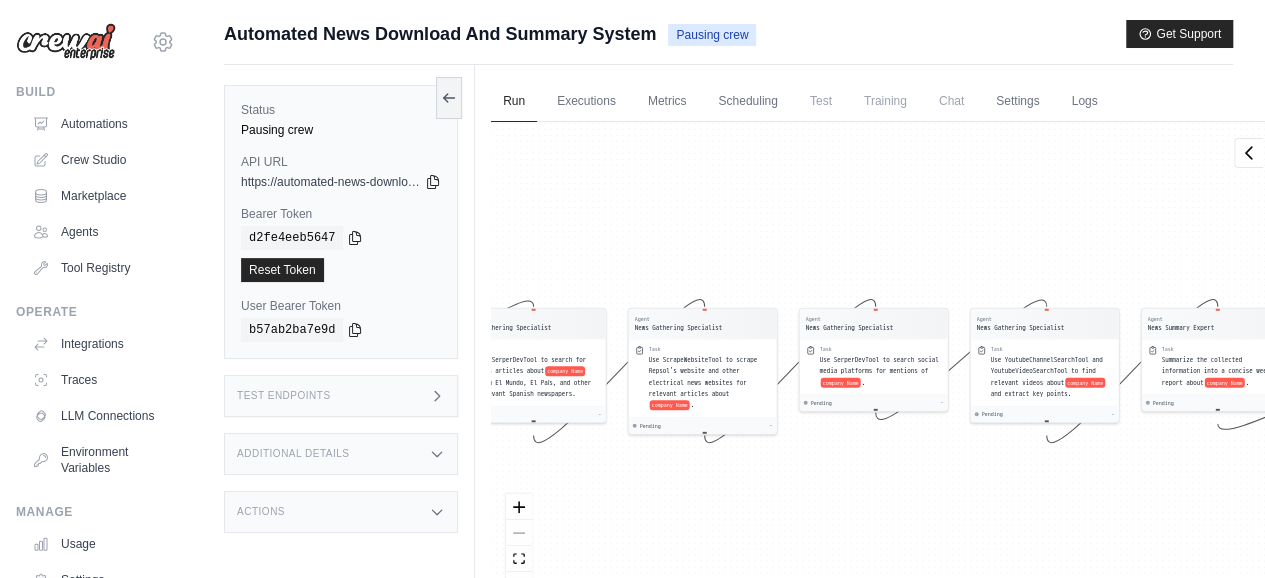 click on "Status" at bounding box center (341, 110) 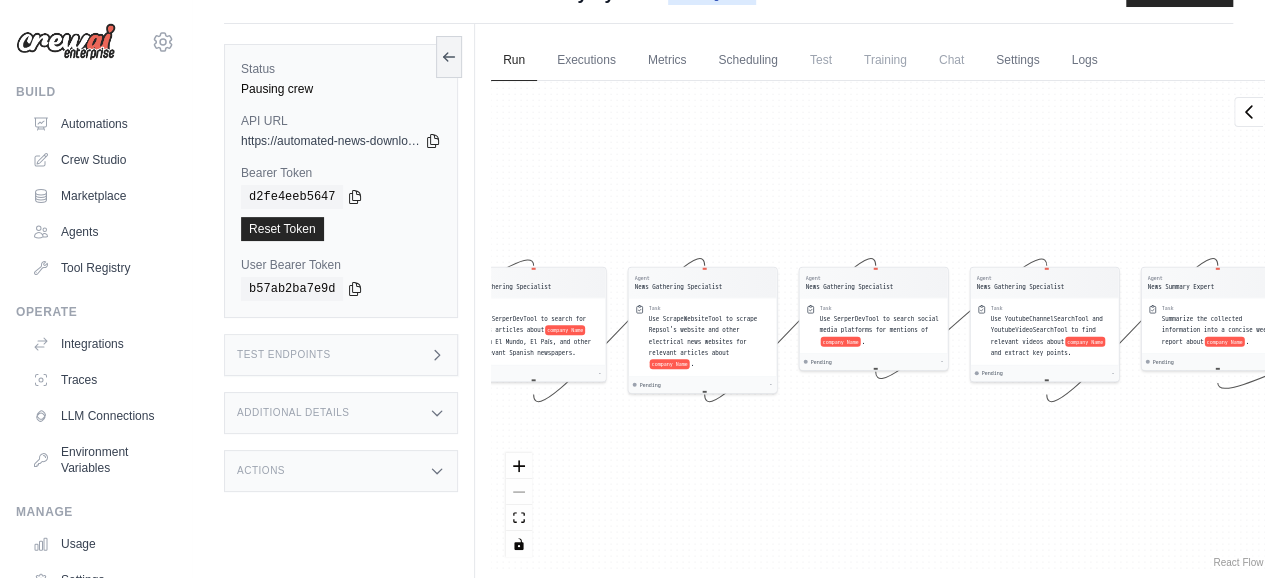 scroll, scrollTop: 100, scrollLeft: 0, axis: vertical 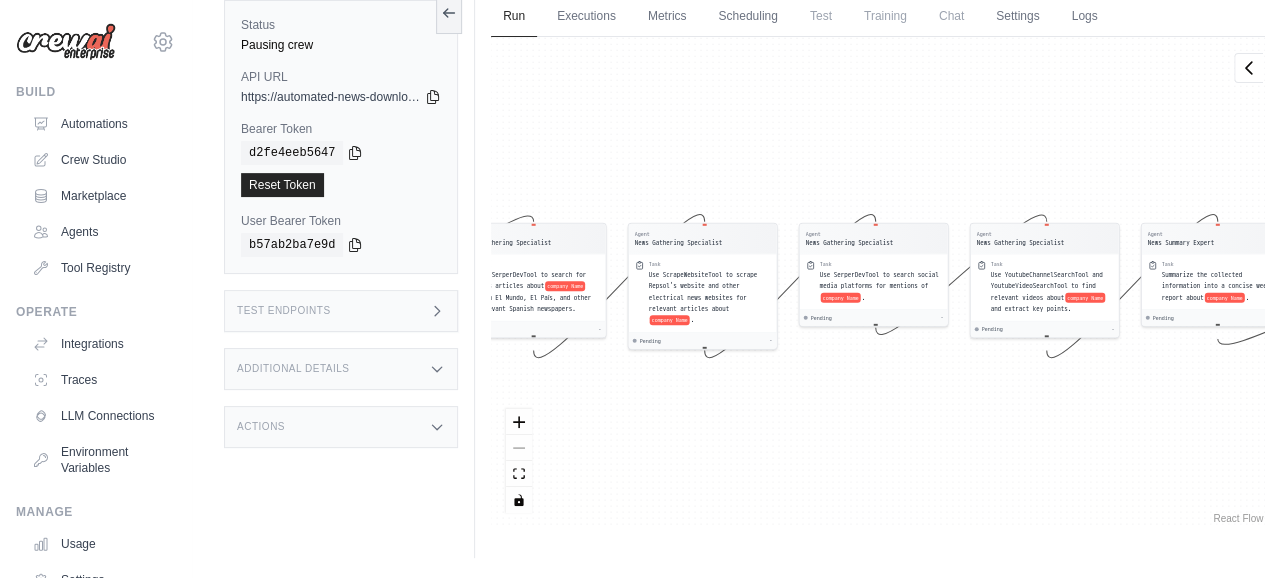 click at bounding box center (66, 42) 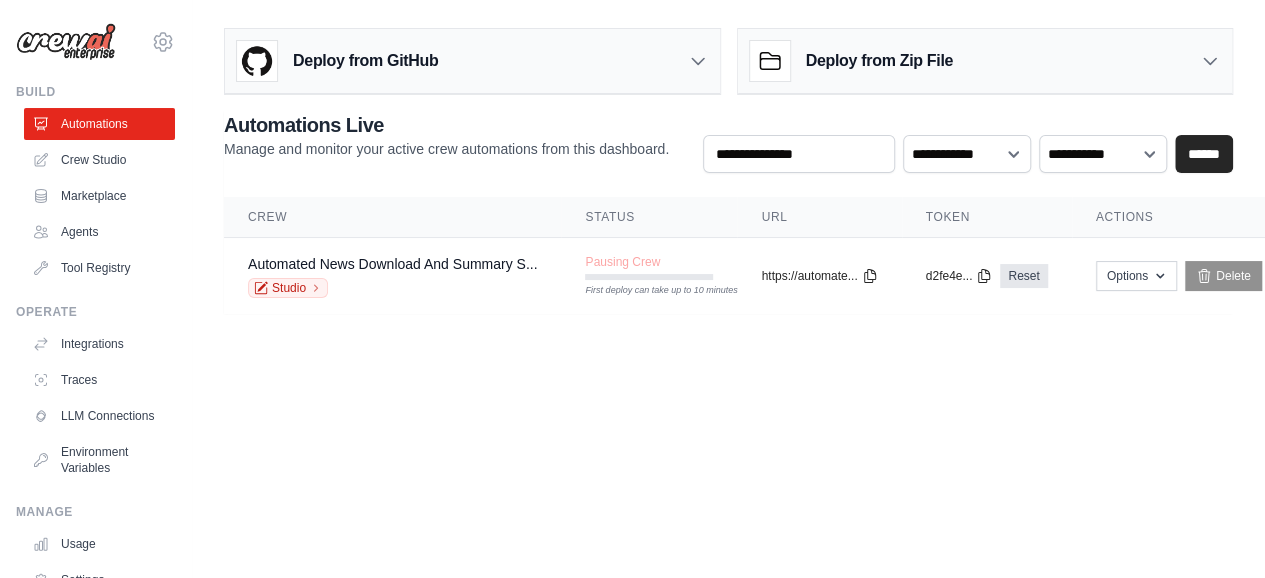 scroll, scrollTop: 15, scrollLeft: 0, axis: vertical 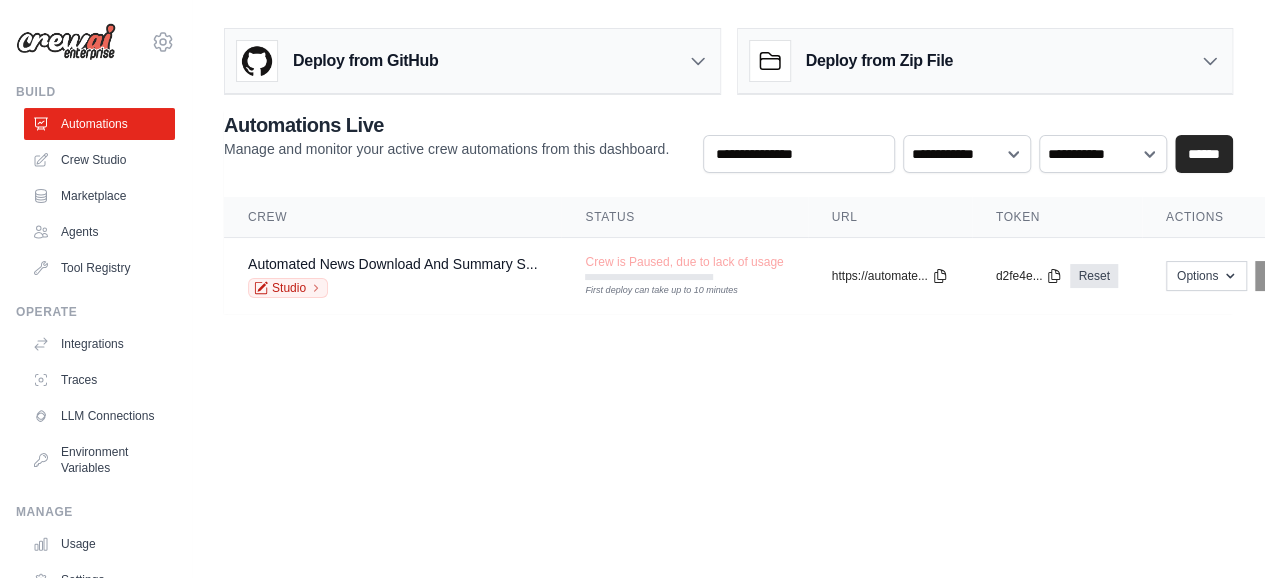 click on "[EMAIL]
Settings
Build
Automations
Crew Studio" at bounding box center [632, 289] 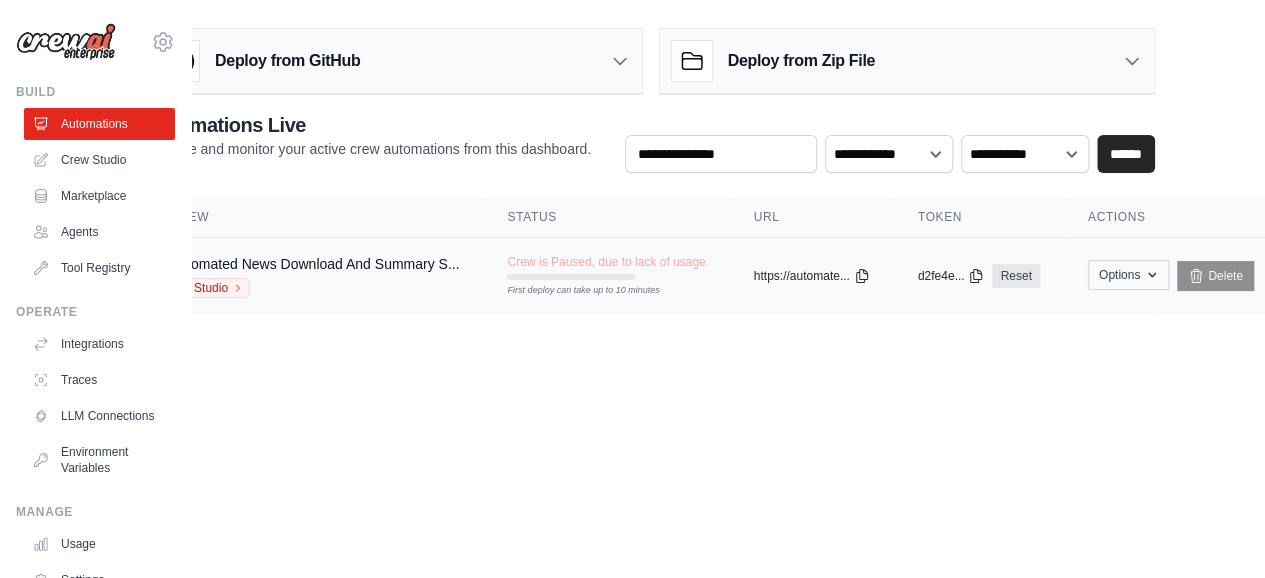 scroll, scrollTop: 15, scrollLeft: 90, axis: both 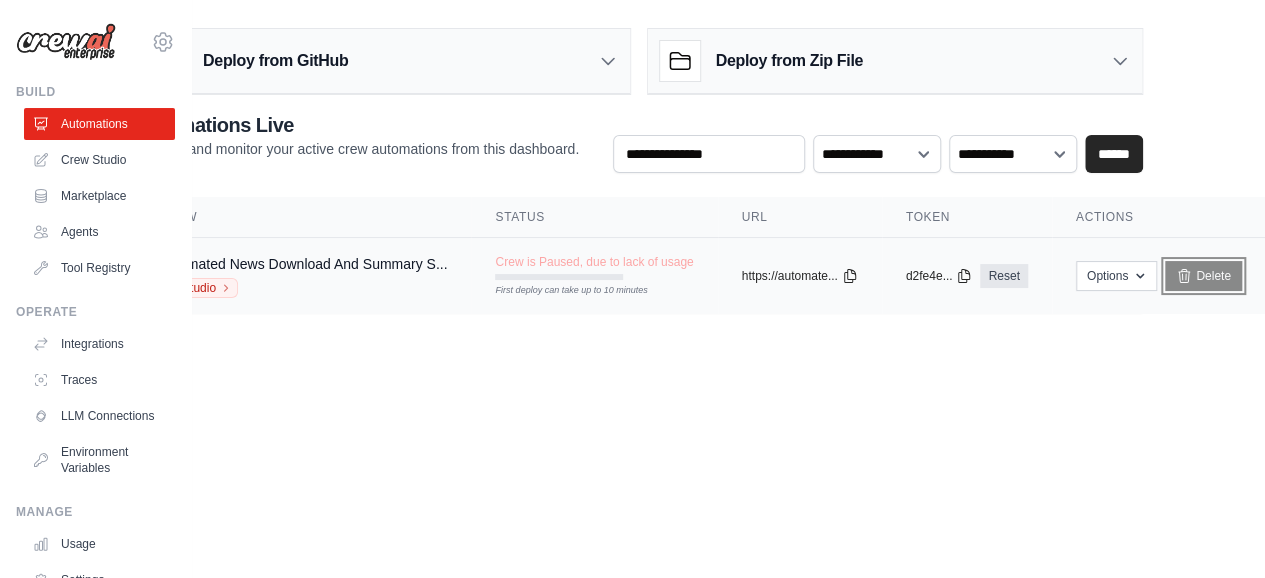 click on "Delete" at bounding box center [1203, 276] 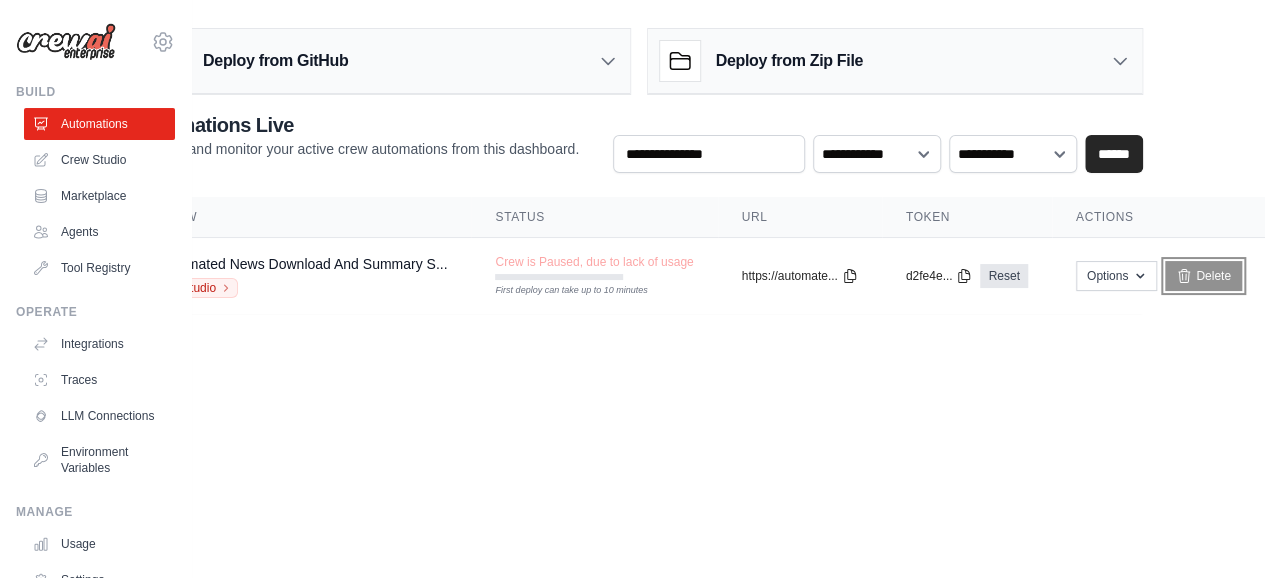 scroll, scrollTop: 0, scrollLeft: 0, axis: both 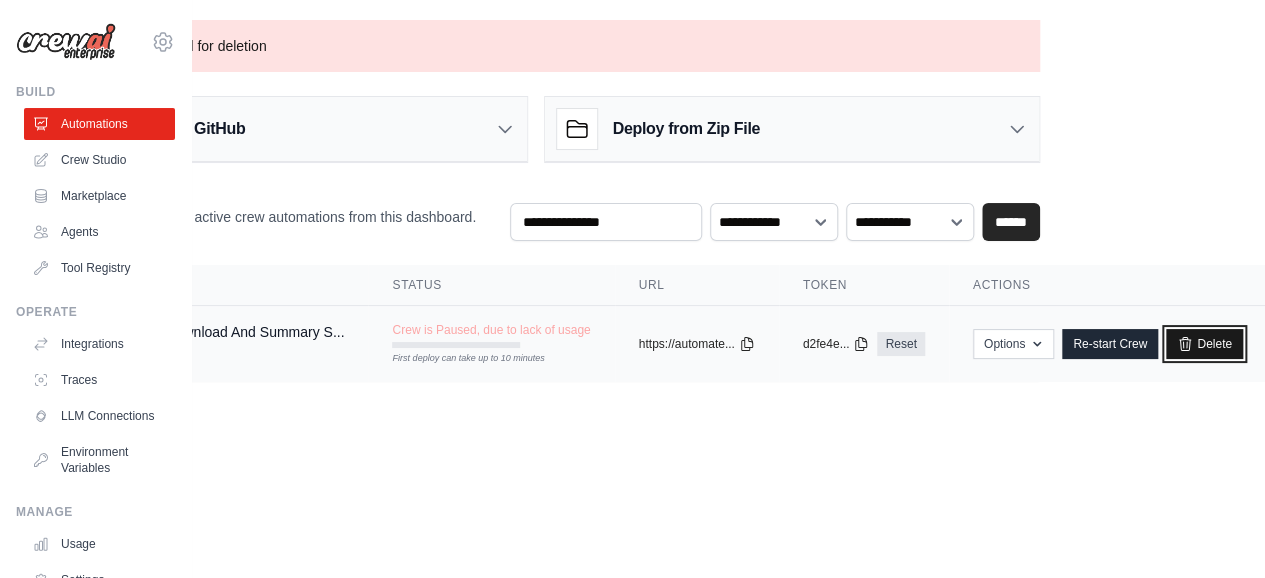 click on "Delete" at bounding box center [1204, 344] 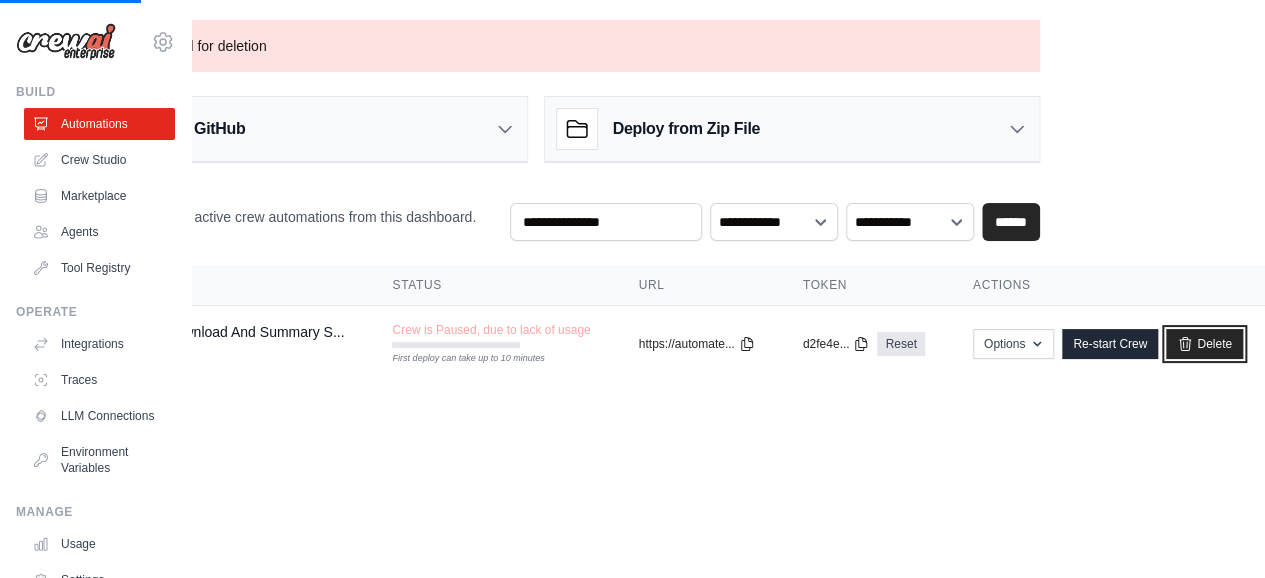 scroll, scrollTop: 0, scrollLeft: 0, axis: both 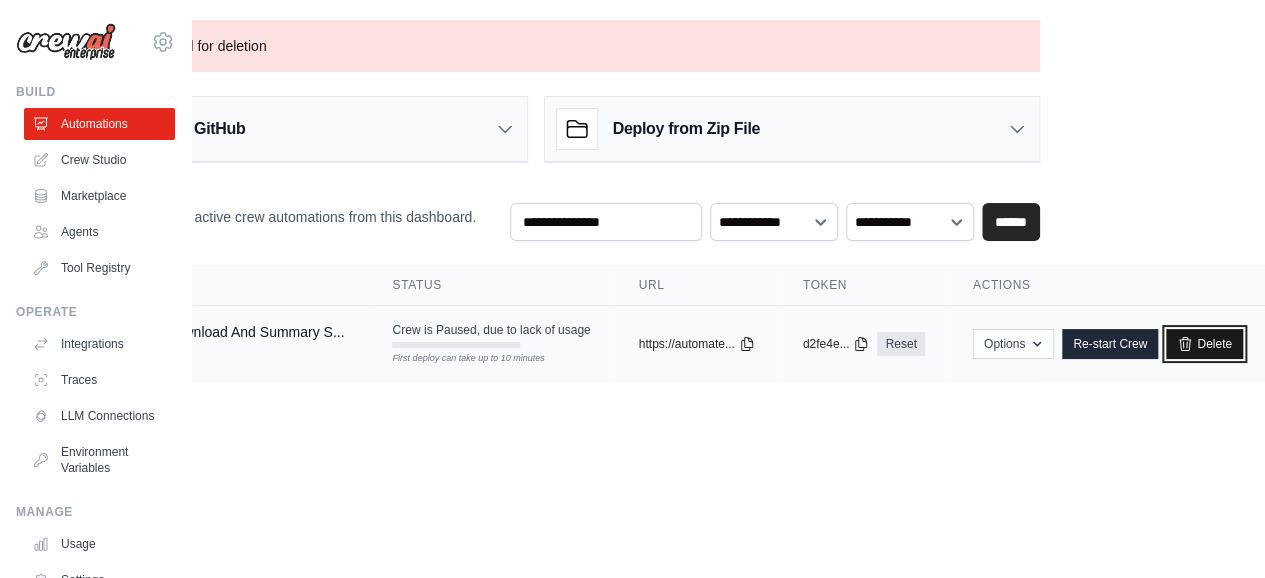 click 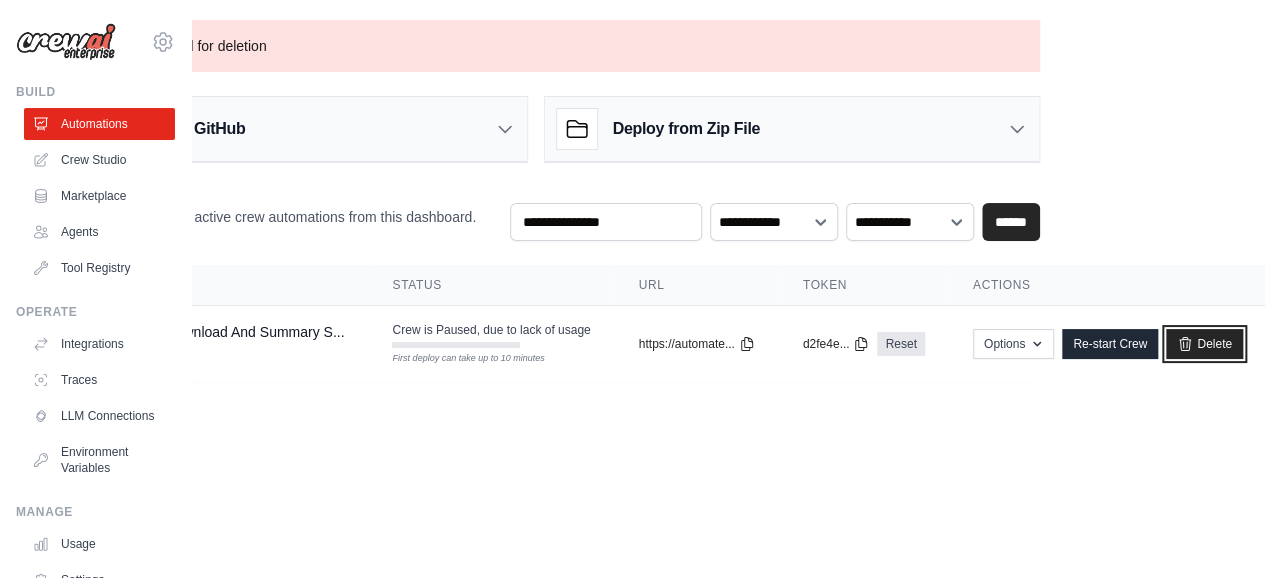 scroll, scrollTop: 0, scrollLeft: 0, axis: both 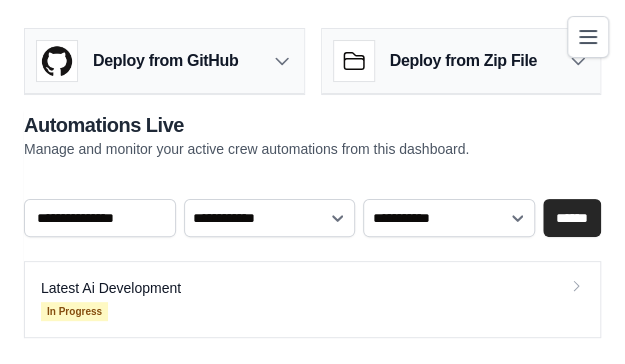 click on "Deploy from GitHub
Deploy your project directly from GitHub. Select a repository and
branch to get started.
Changes will be automatically synchronized with your deployment.
Configure GitHub
Repository
[USERNAME]/[REPO_NAME]
Branch
Select a branch Select a branch" at bounding box center [312, 191] 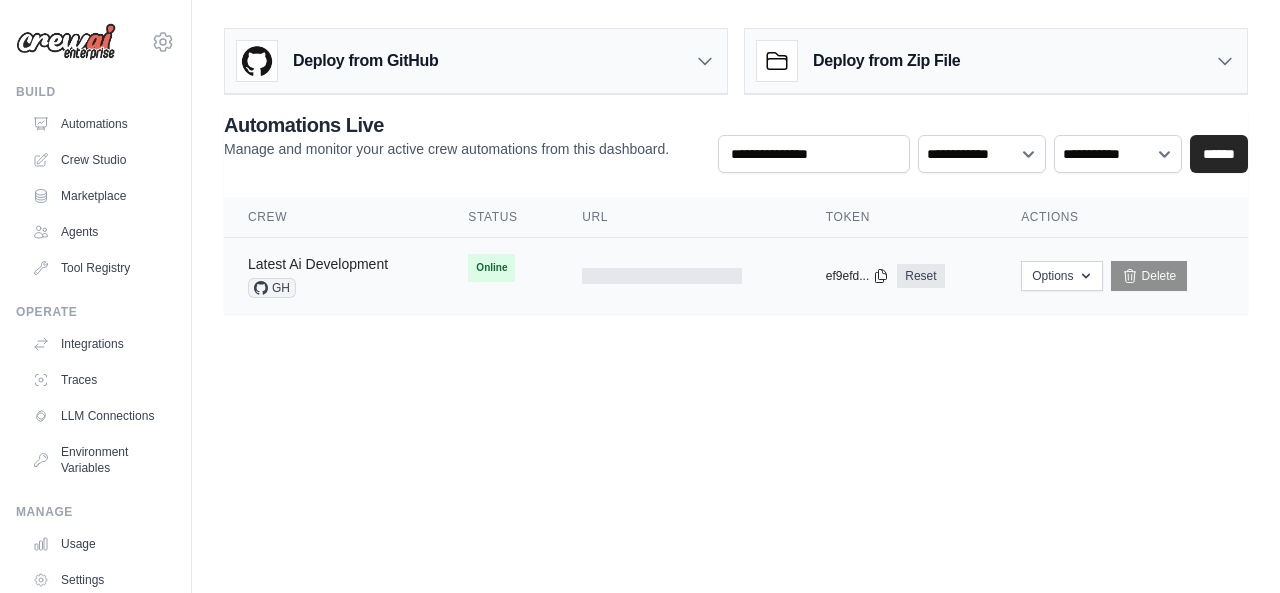 click on "Latest Ai Development" at bounding box center [318, 264] 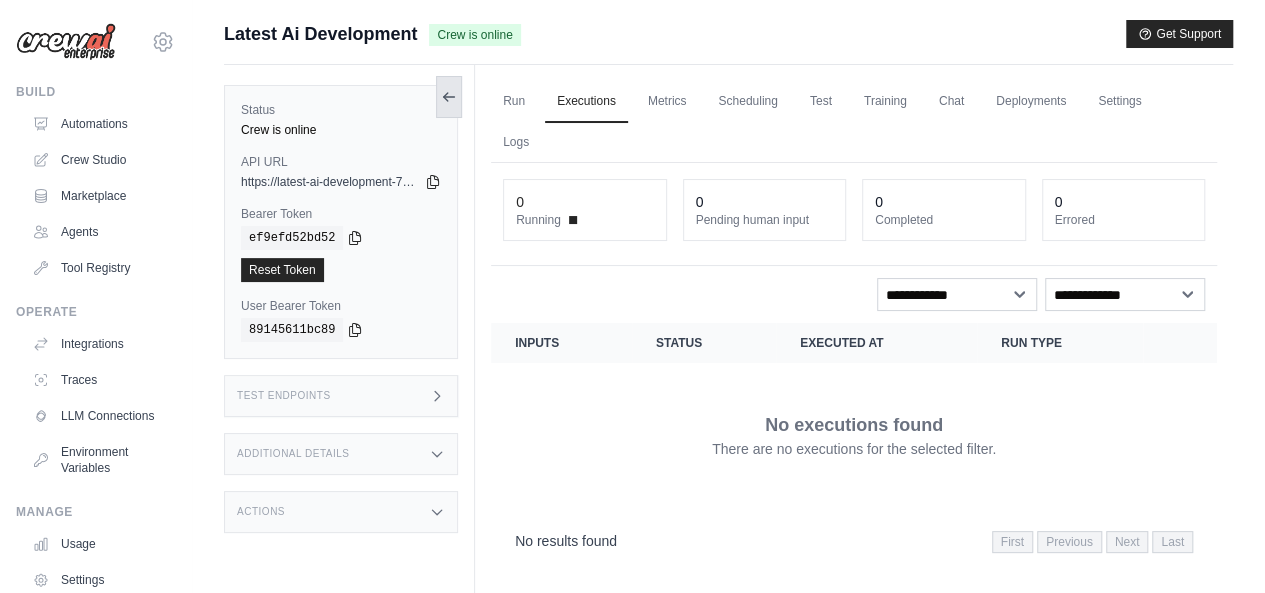 click 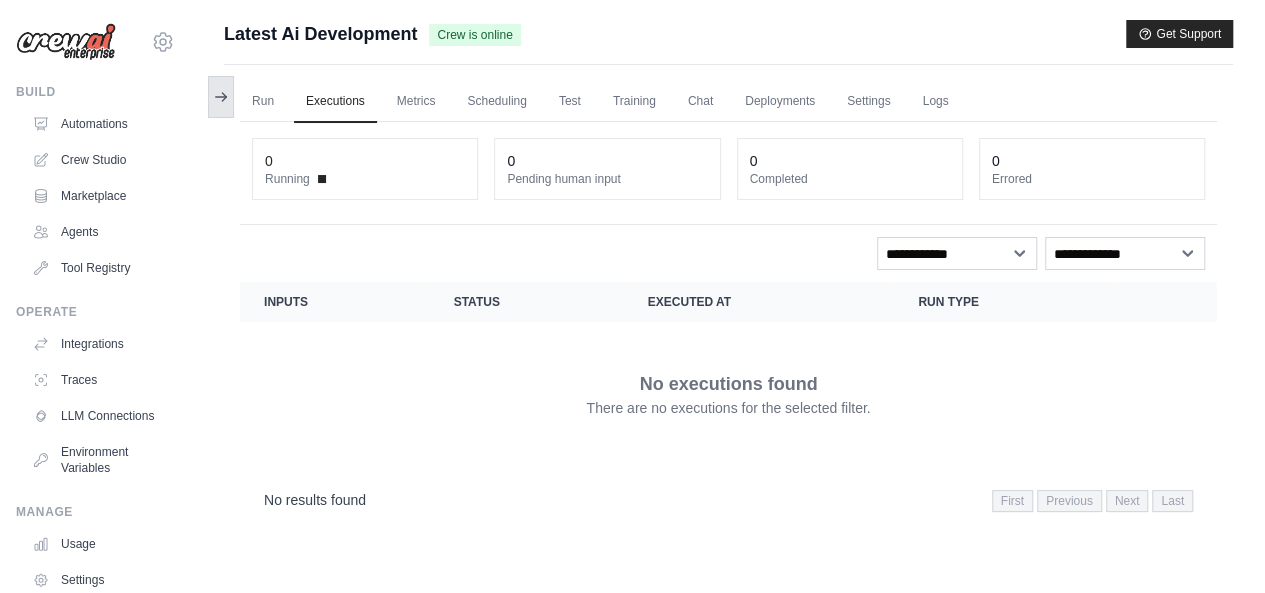 click 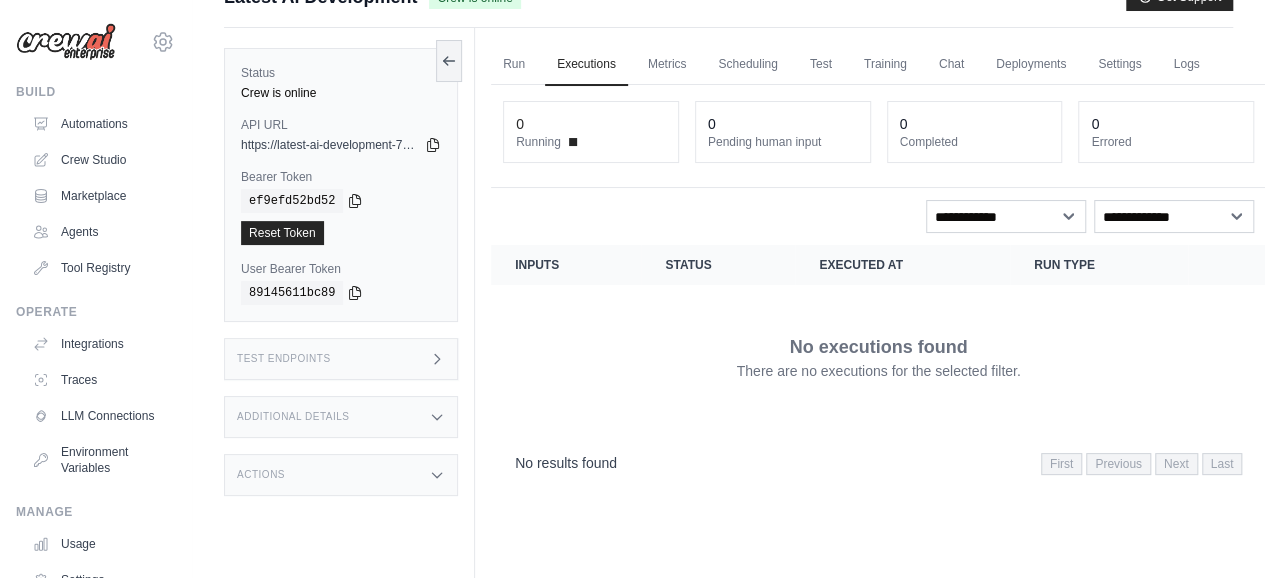 scroll, scrollTop: 40, scrollLeft: 0, axis: vertical 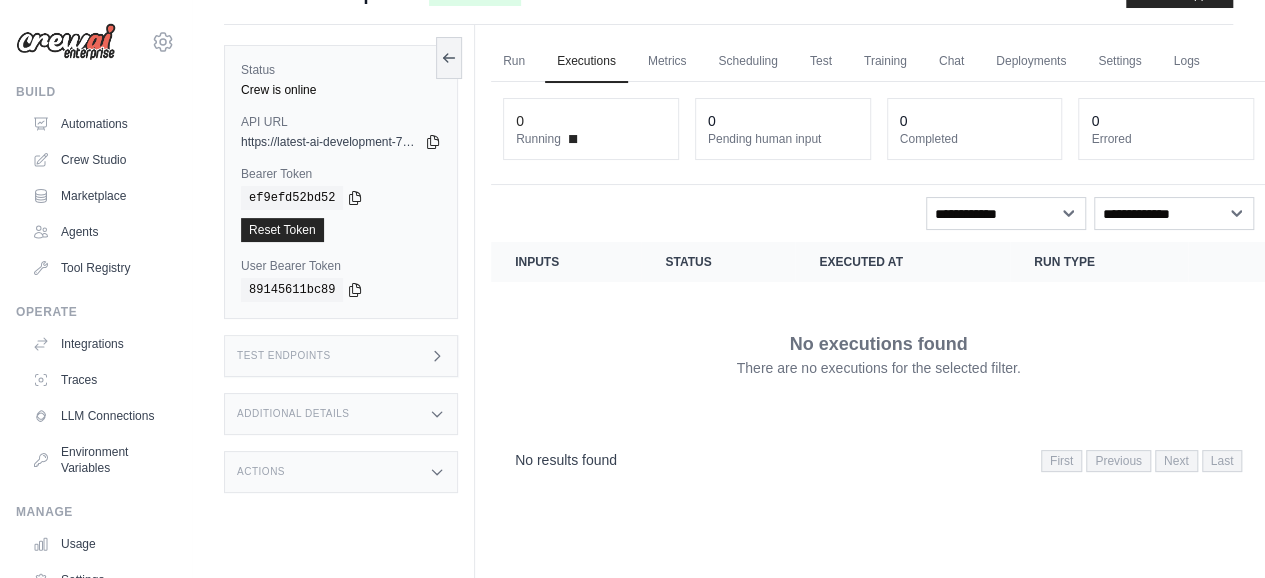 click on "Test Endpoints" at bounding box center (341, 356) 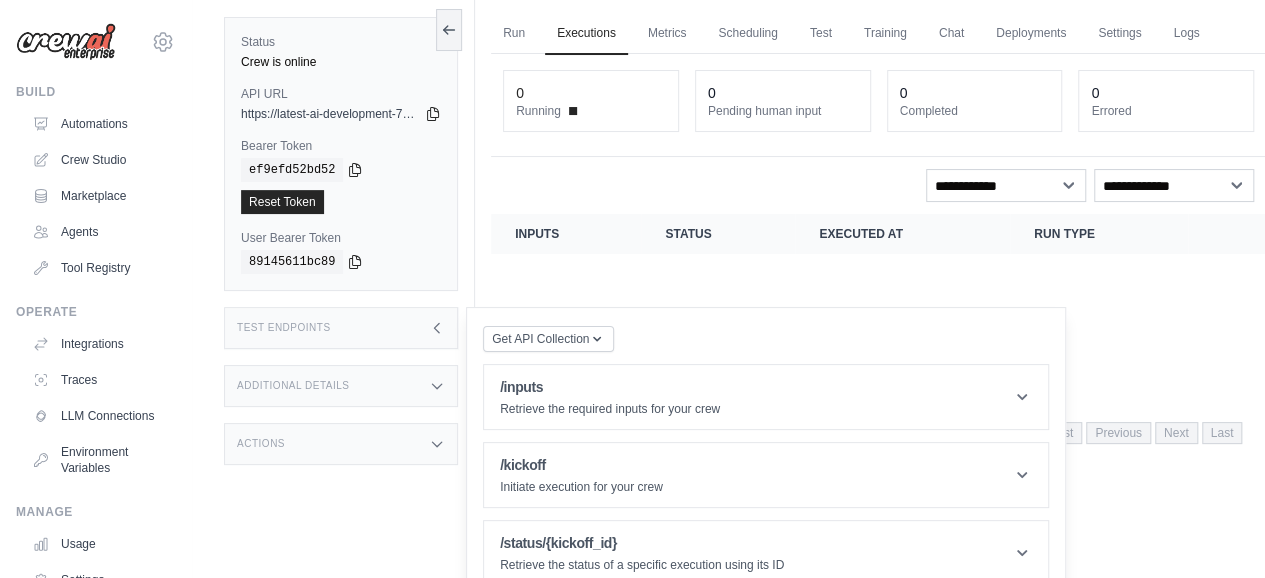 scroll, scrollTop: 100, scrollLeft: 0, axis: vertical 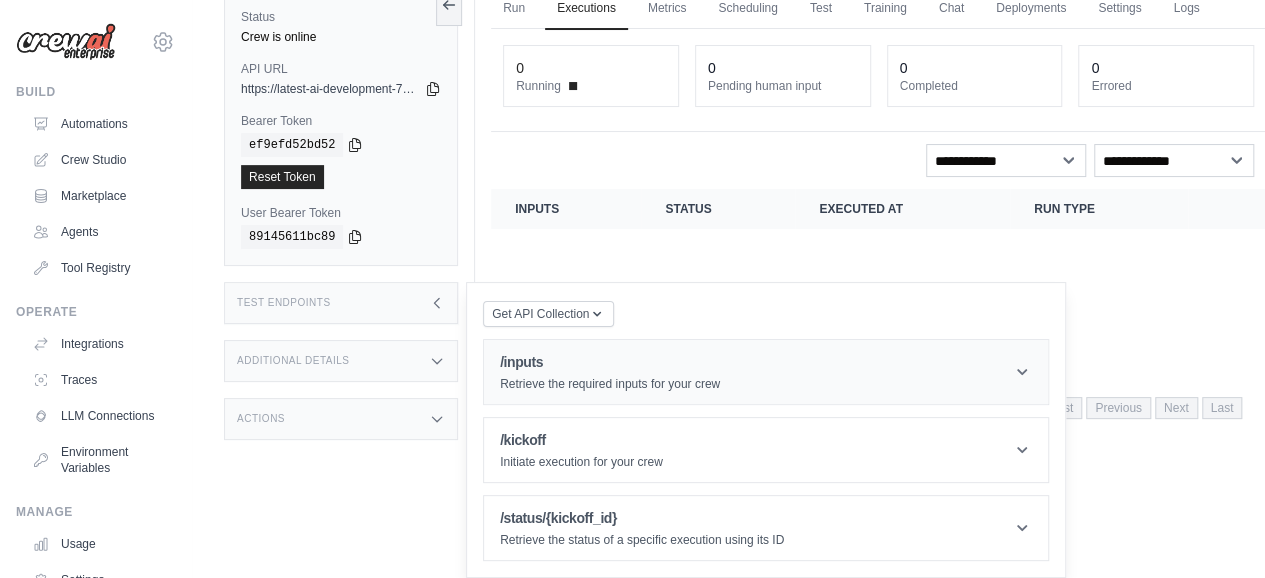 click on "/inputs" at bounding box center [610, 362] 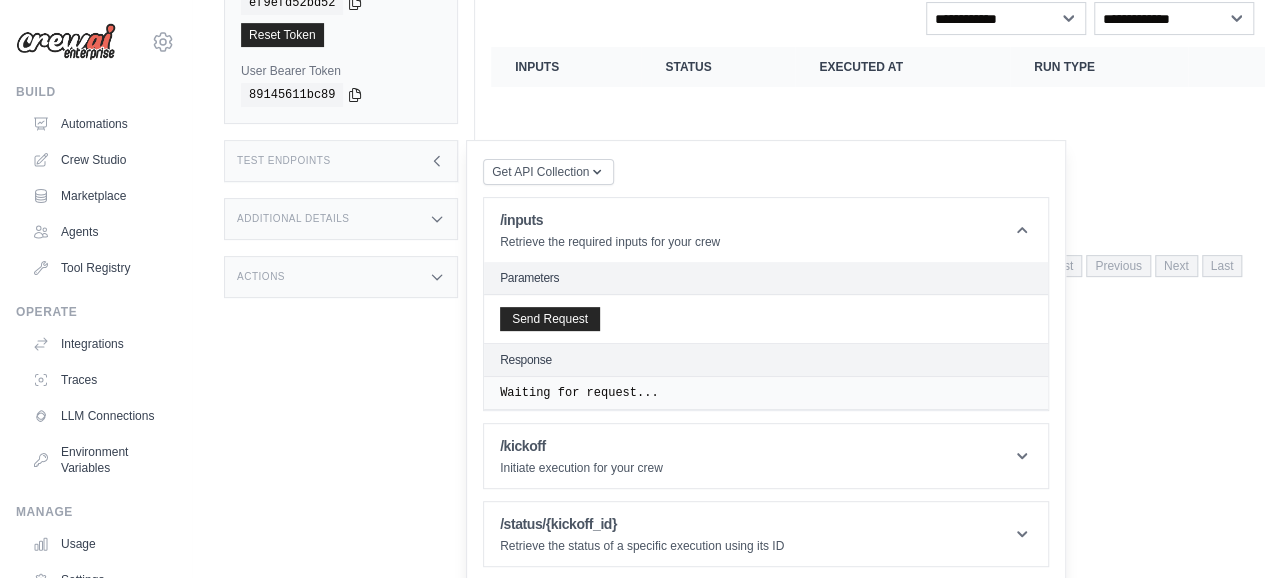 scroll, scrollTop: 236, scrollLeft: 0, axis: vertical 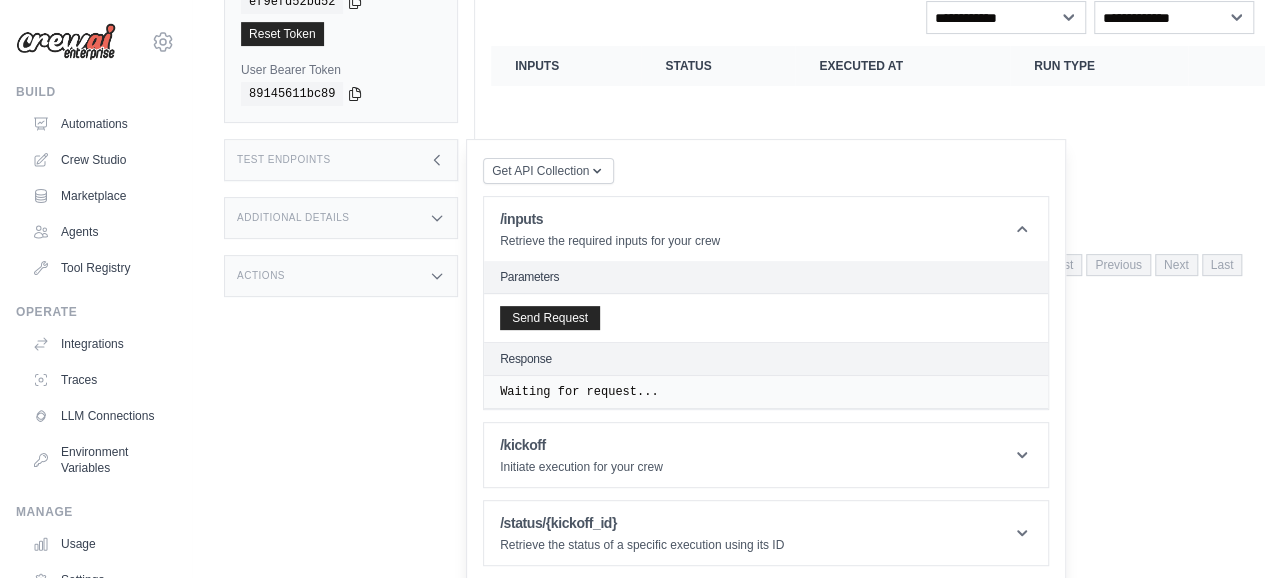 click on "Status
Crew is online
API URL
copied
https://latest-ai-development-79050c92-b9b9-45d2-9c-bd306f7c.crewai.com
Bearer Token
copied
ef9efd52bd52
Reset Token
User Bearer Token" at bounding box center (349, 118) 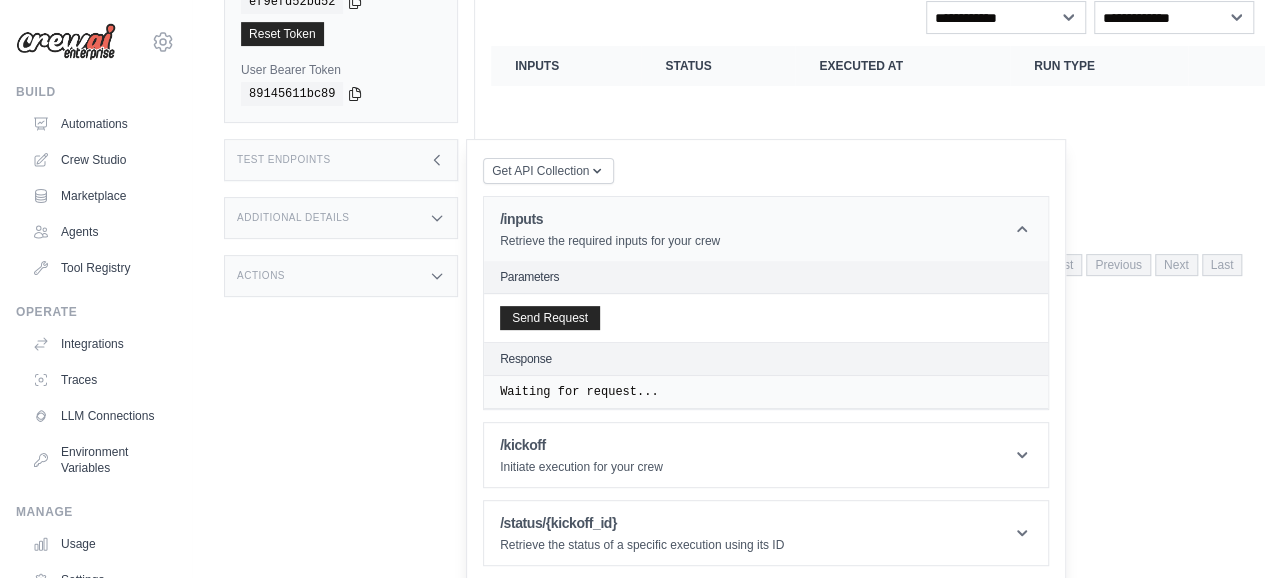 click on "/inputs
Retrieve the required inputs for your crew" at bounding box center [766, 229] 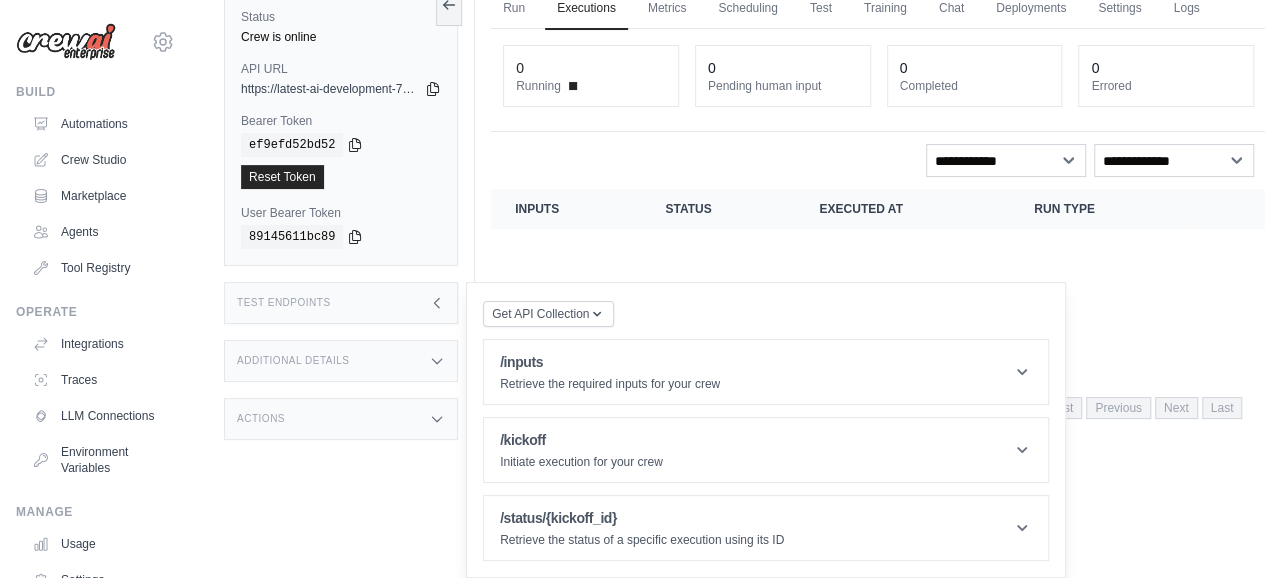 click on "No executions found
There are no executions for the selected filter." at bounding box center [878, 301] 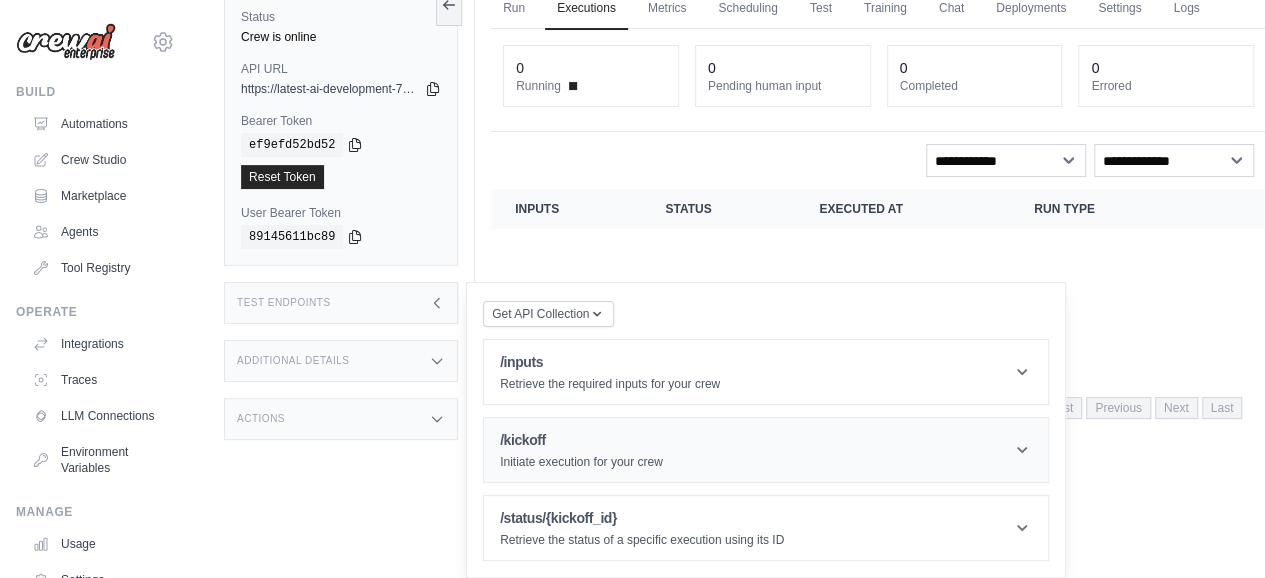 click on "/kickoff
Initiate execution for your crew" at bounding box center (766, 450) 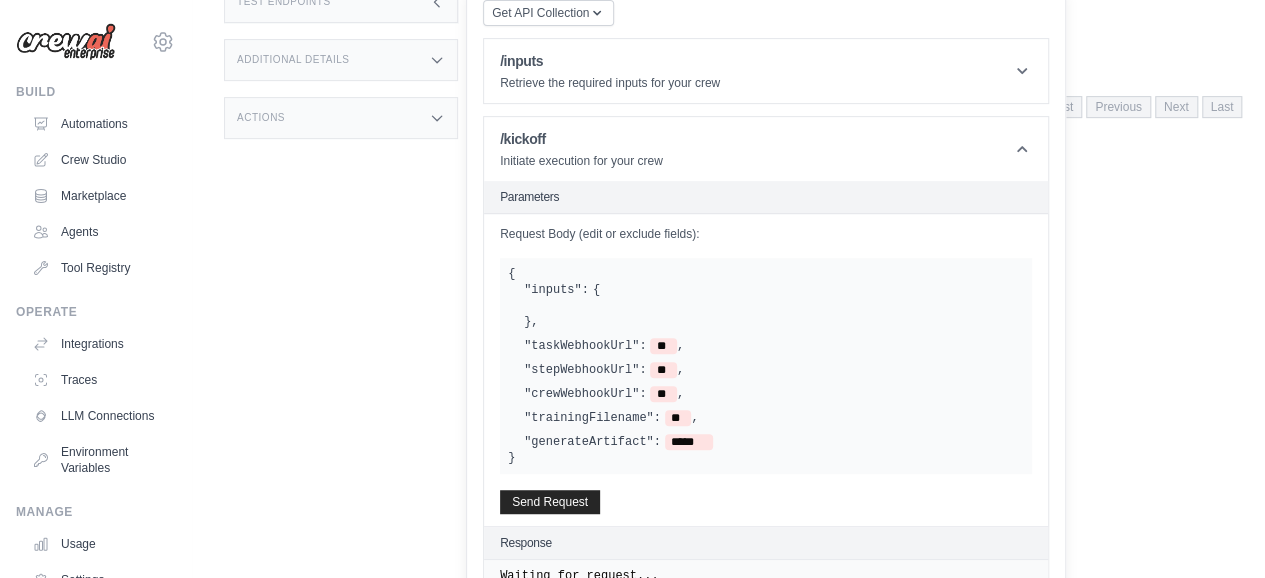 scroll, scrollTop: 395, scrollLeft: 0, axis: vertical 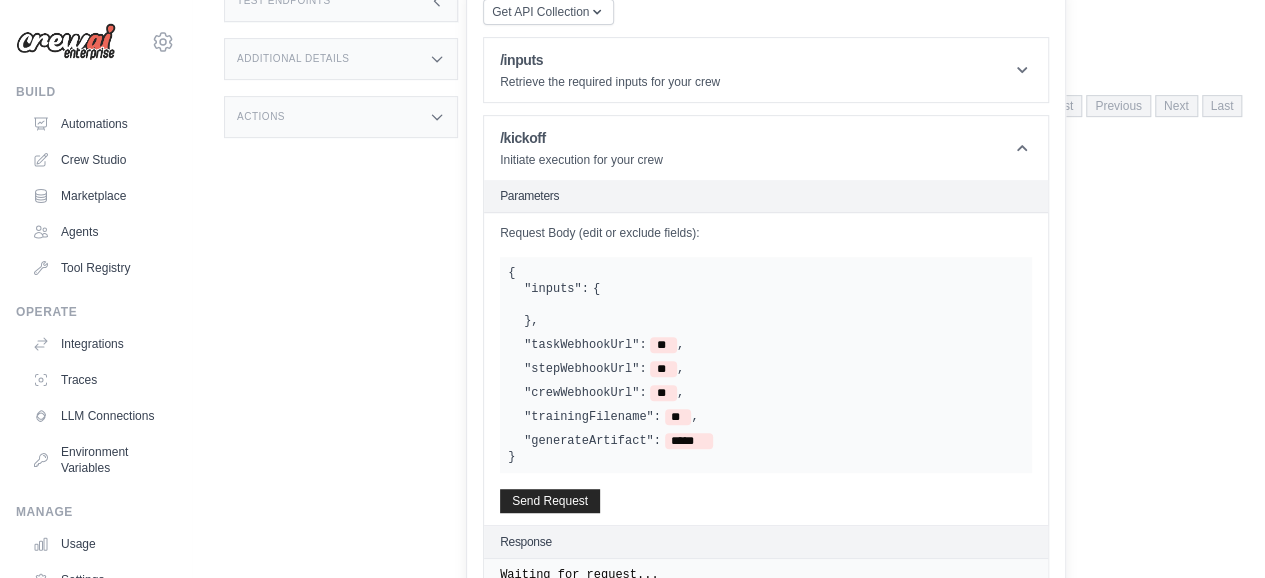 click on "soyyo.matias@gmail.com
Settings
Build
Automations
Crew Studio" at bounding box center (632, -64) 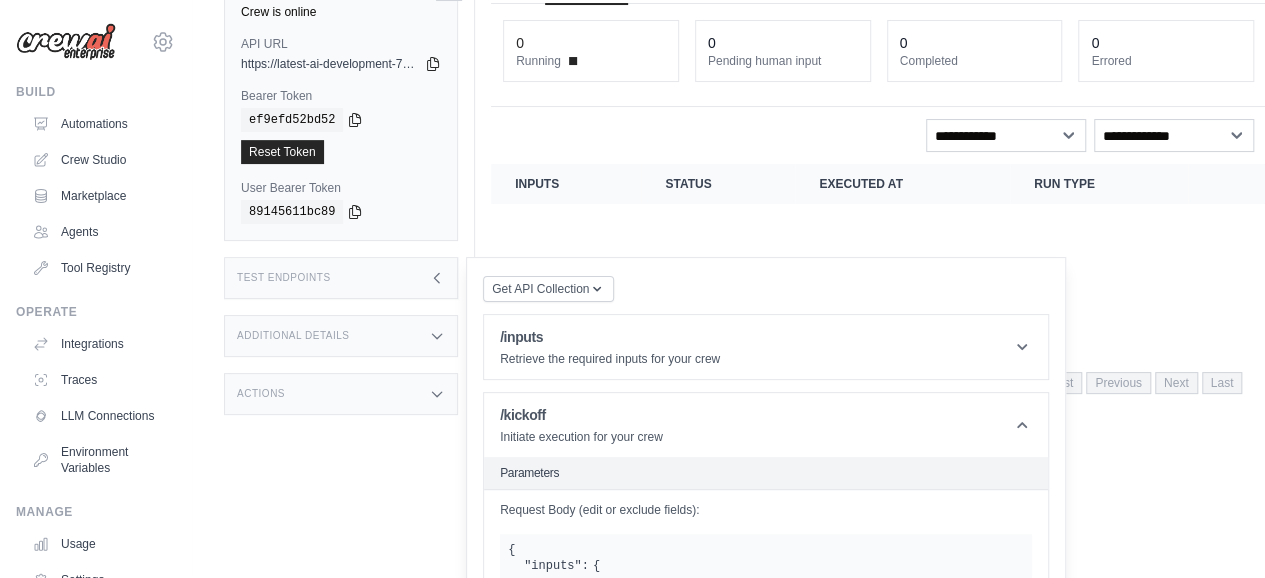 click on "Test Endpoints" at bounding box center [341, 278] 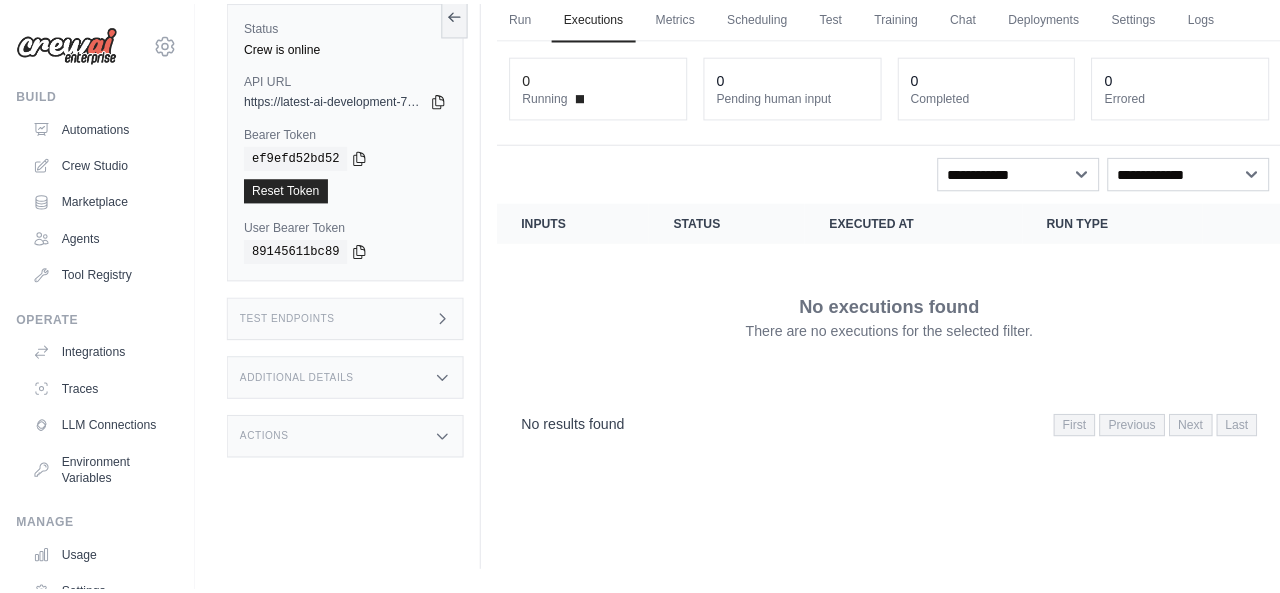 scroll, scrollTop: 0, scrollLeft: 0, axis: both 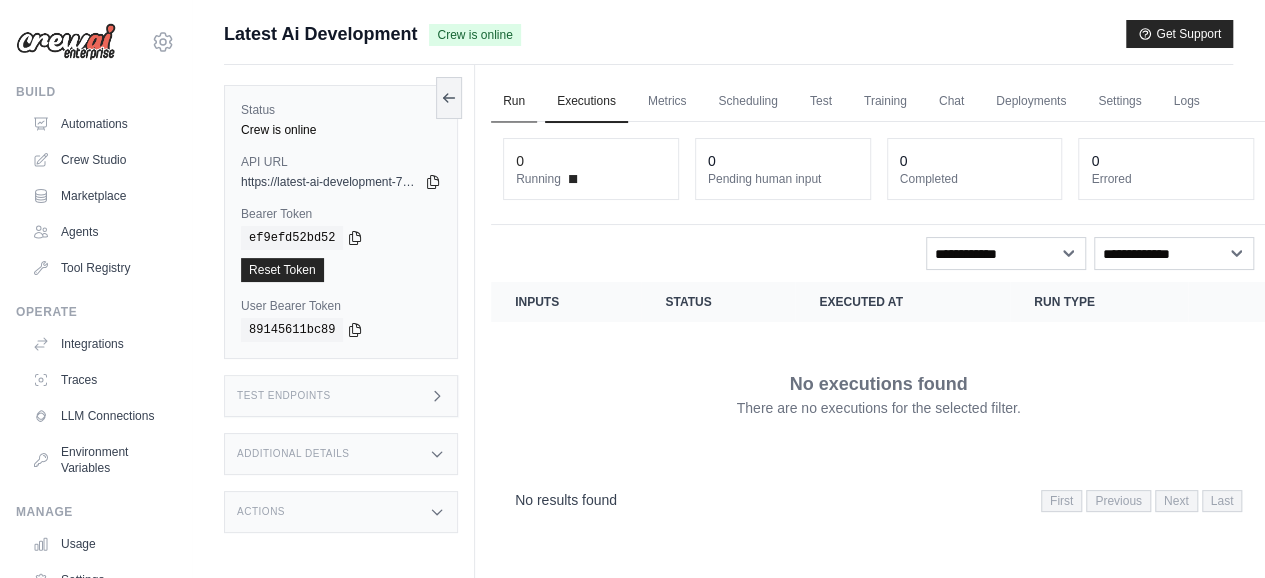 click on "Run" at bounding box center [514, 102] 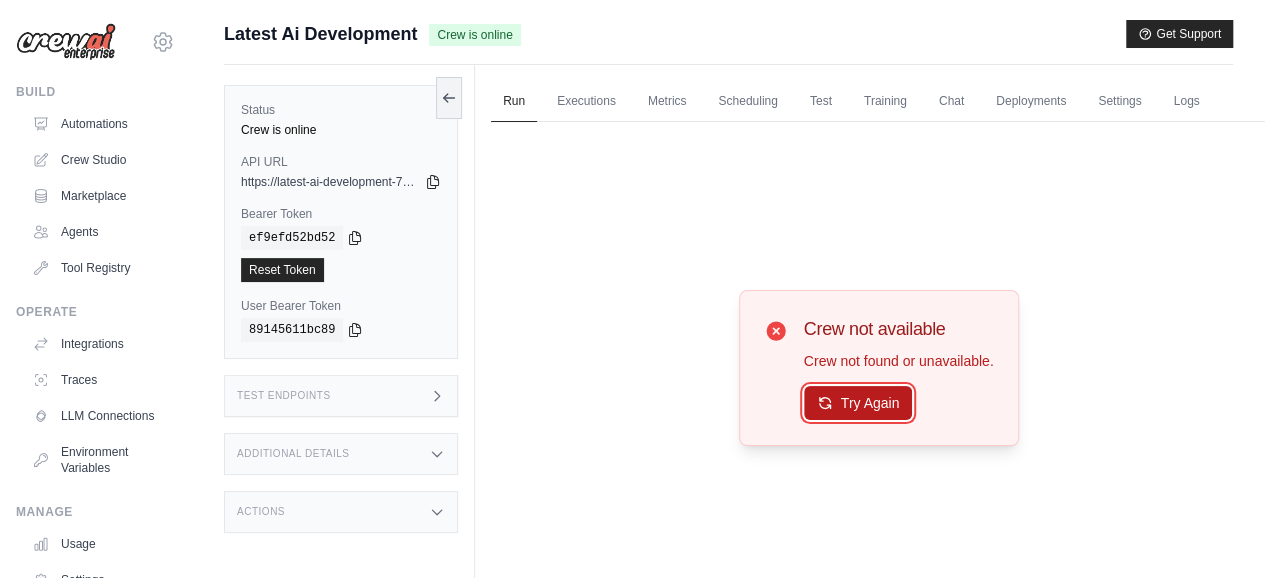 click on "Try Again" at bounding box center (858, 403) 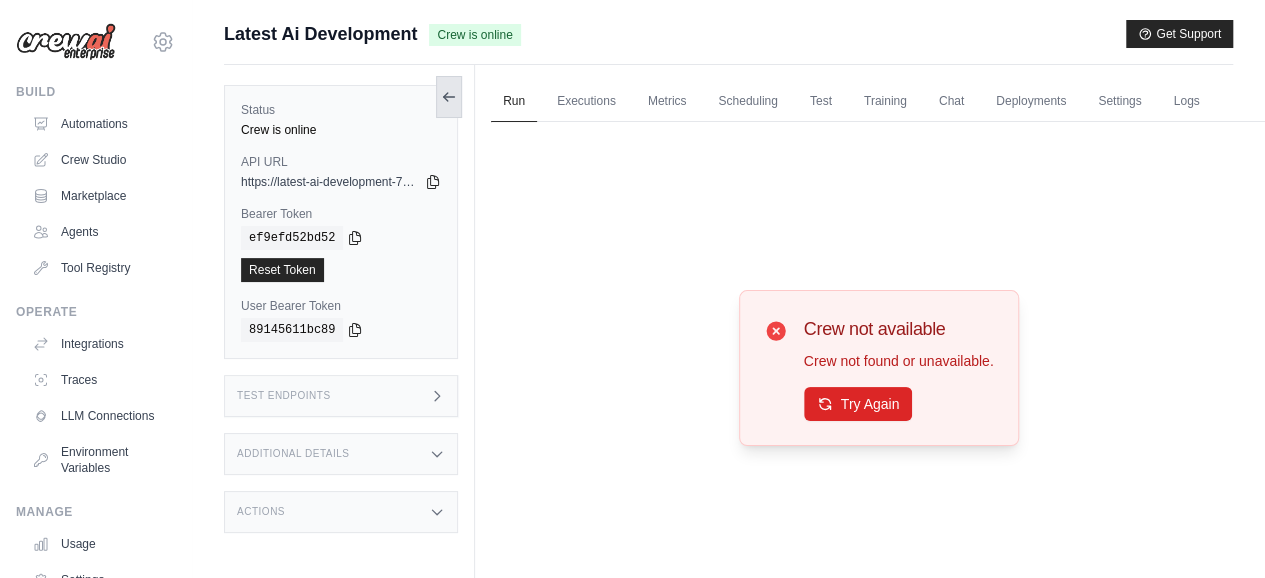 click at bounding box center [449, 97] 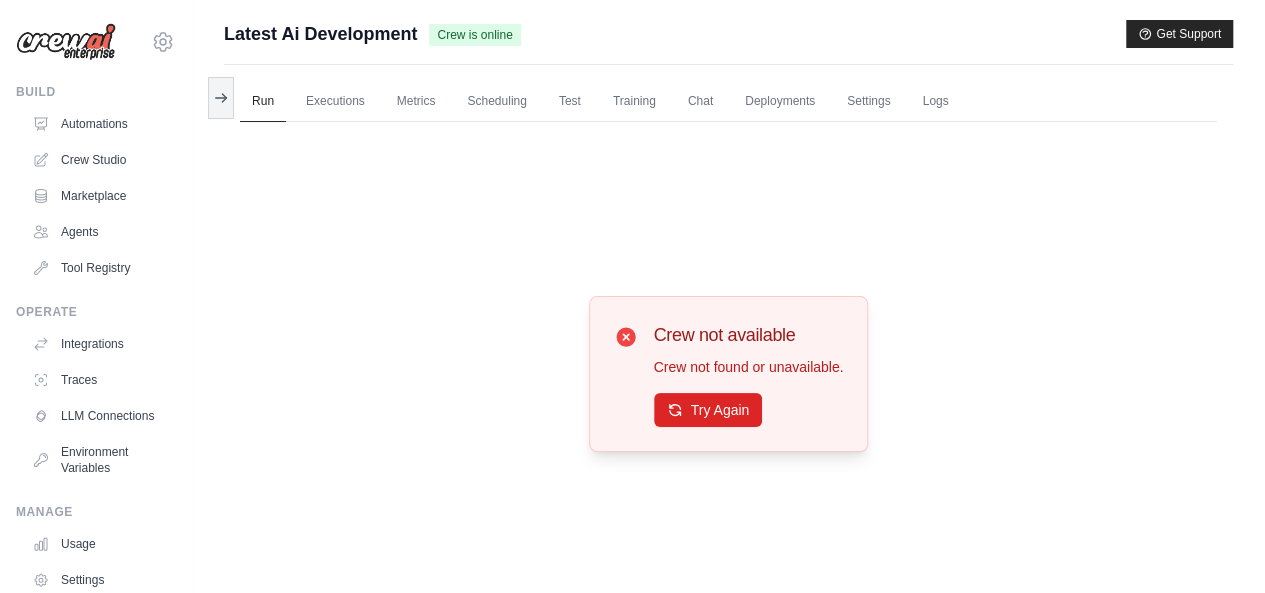 click on "Latest Ai Development" at bounding box center [320, 34] 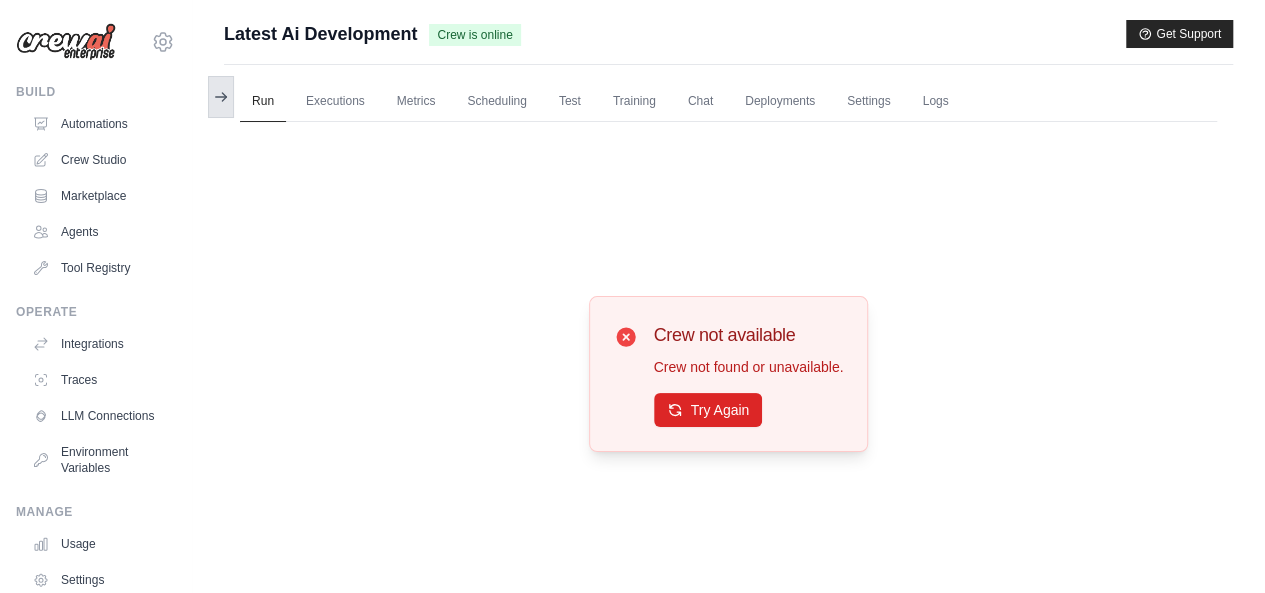 click 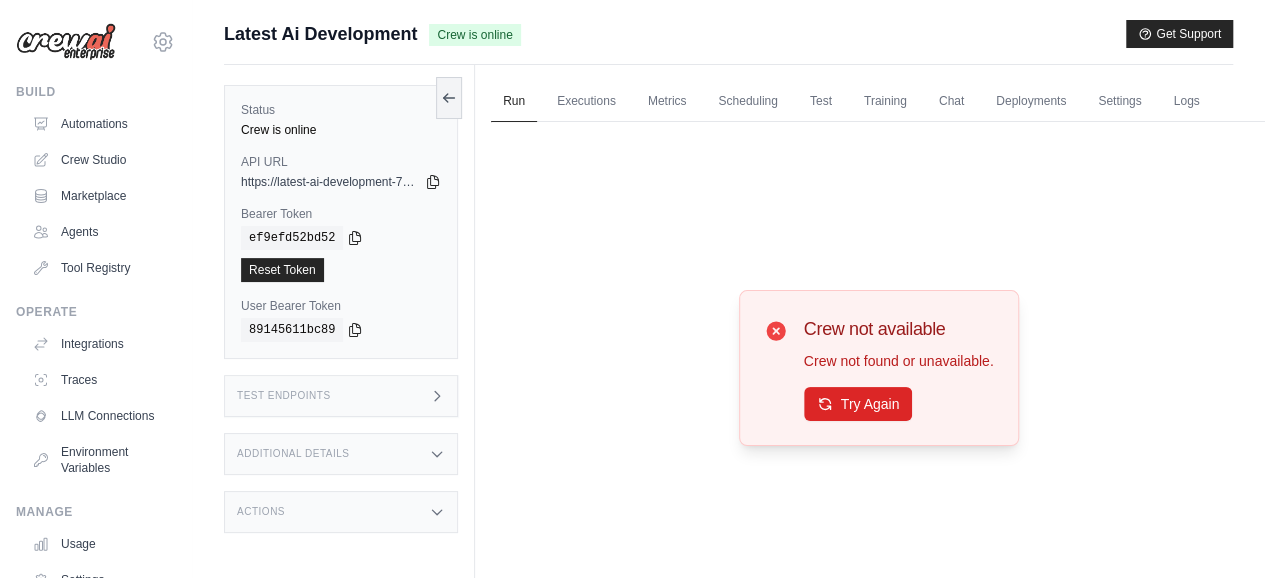 click at bounding box center (66, 42) 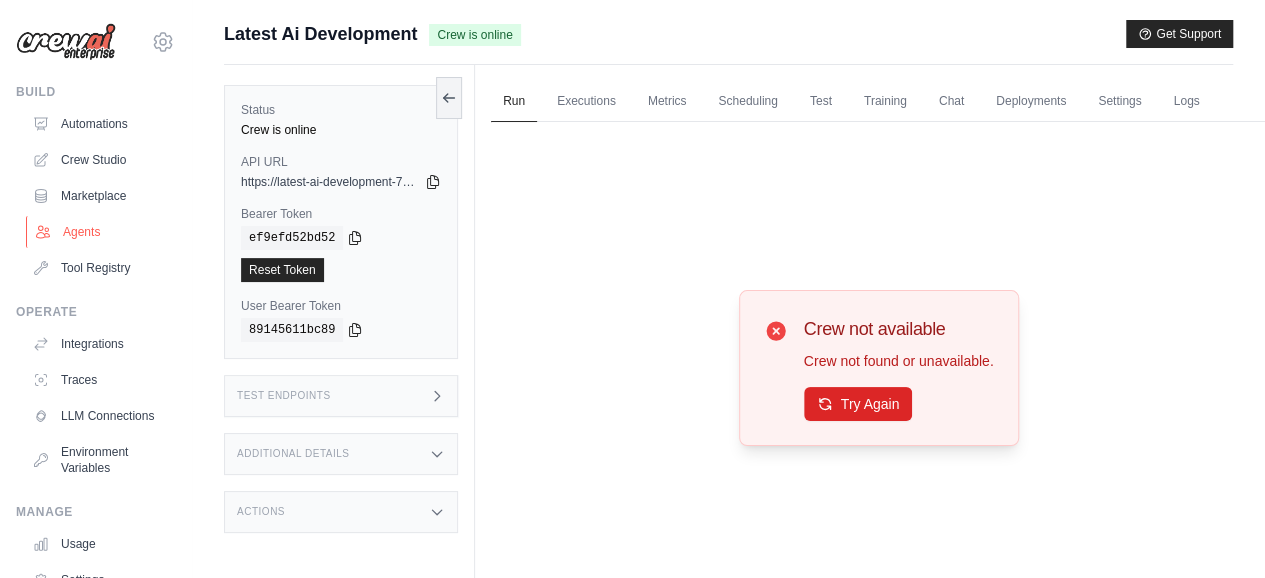 click on "Agents" at bounding box center (101, 232) 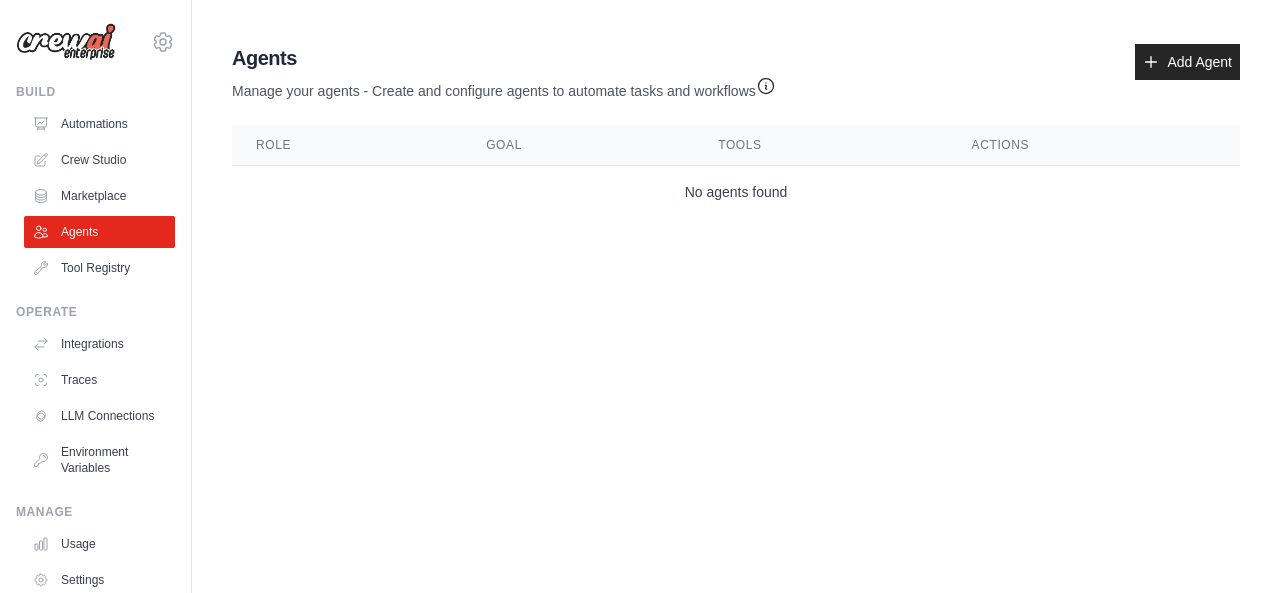 click at bounding box center (66, 42) 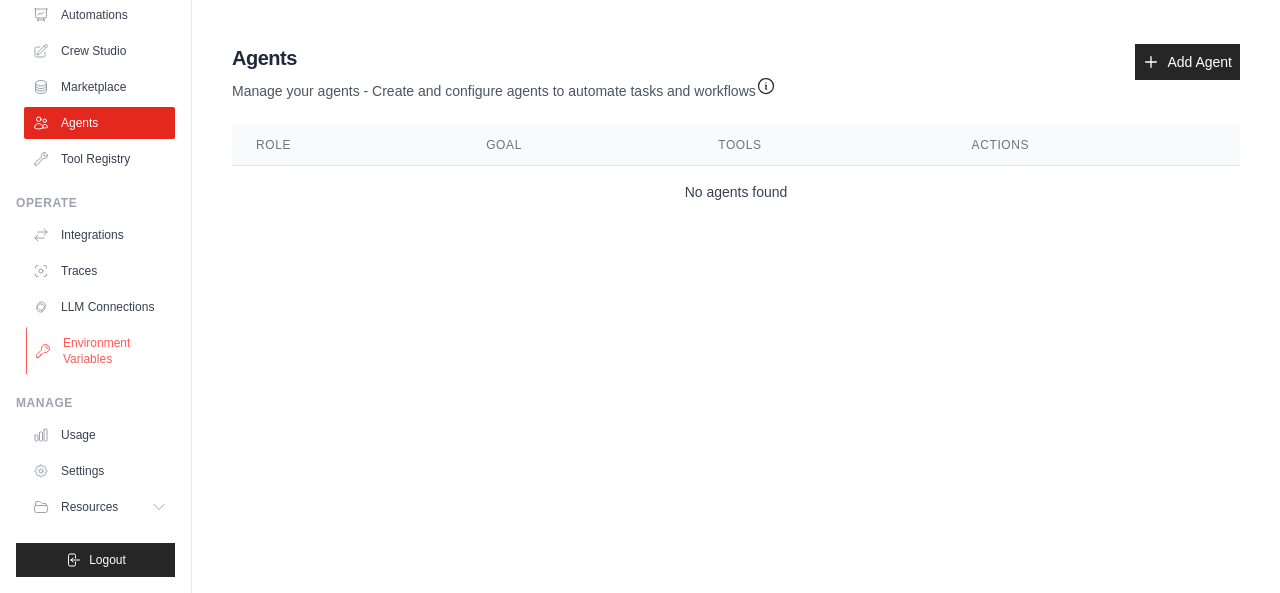 scroll, scrollTop: 0, scrollLeft: 0, axis: both 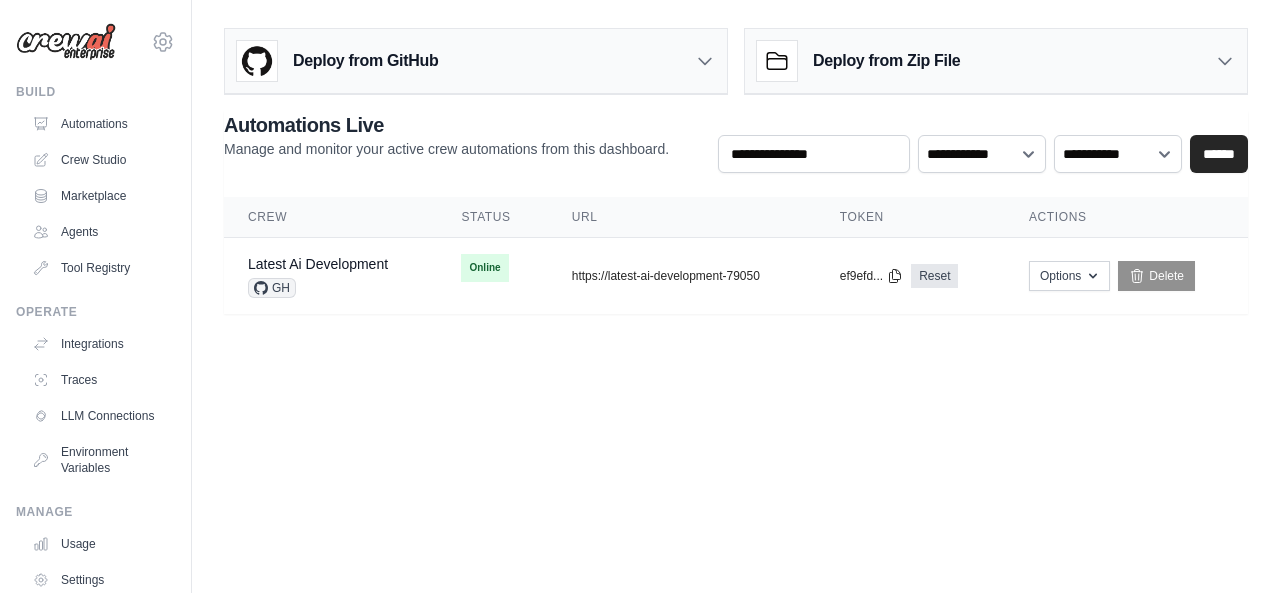 click on "soyyo.matias@gmail.com
Settings
Build
Automations
Crew Studio" at bounding box center [640, 296] 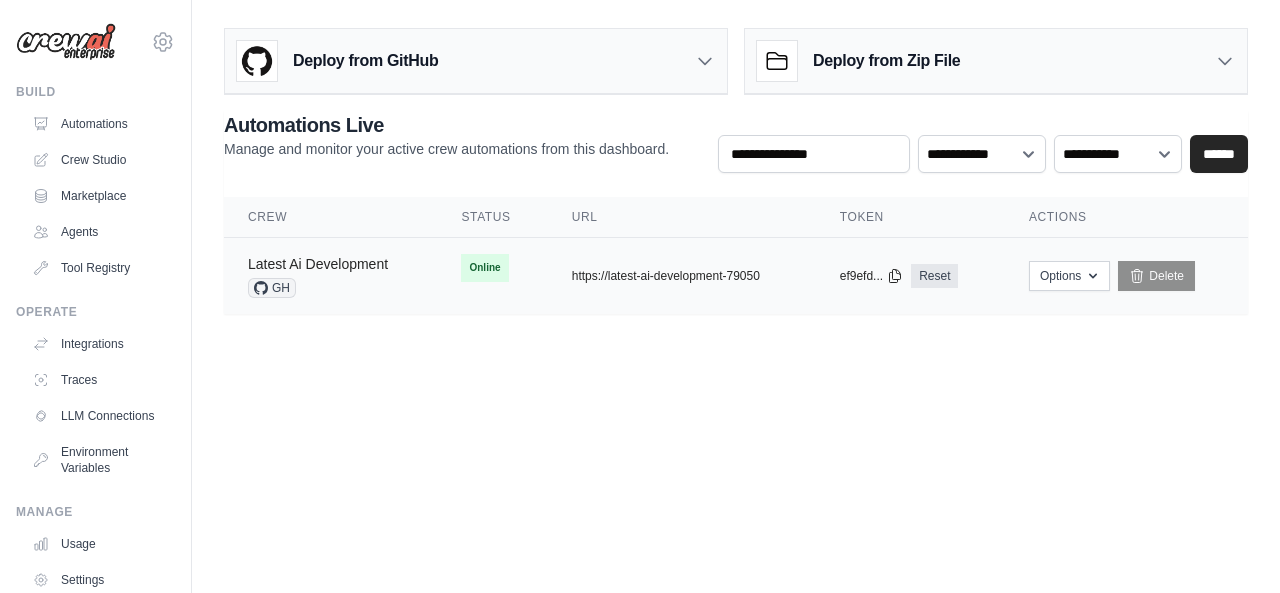 click on "Latest Ai Development" at bounding box center [318, 264] 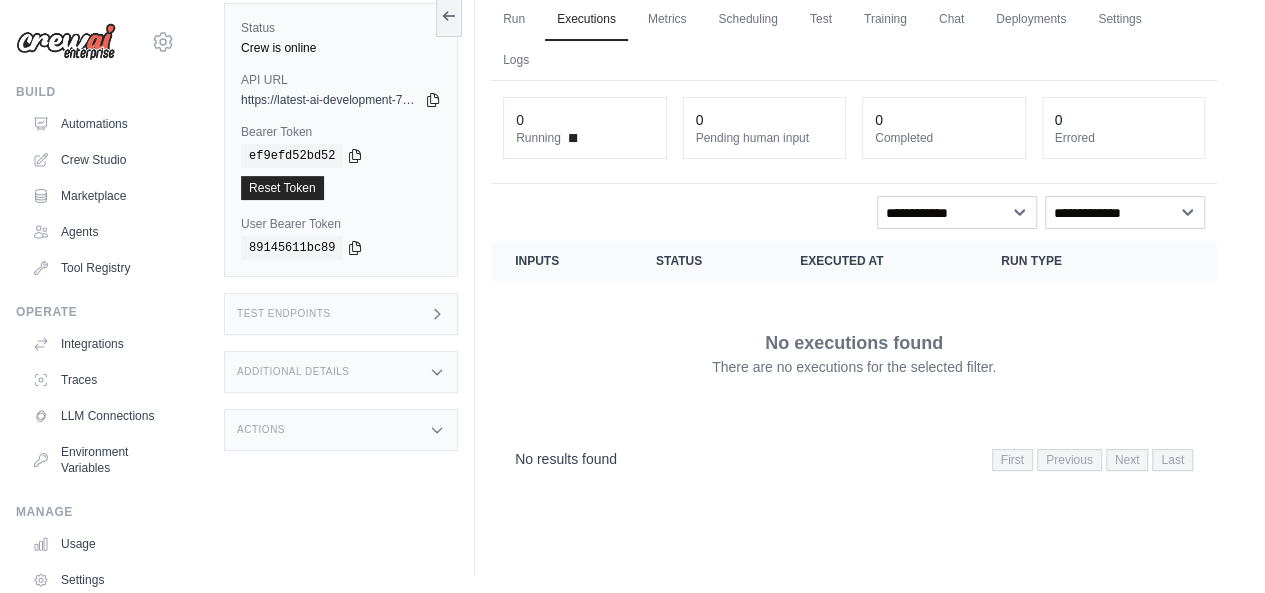 scroll, scrollTop: 84, scrollLeft: 0, axis: vertical 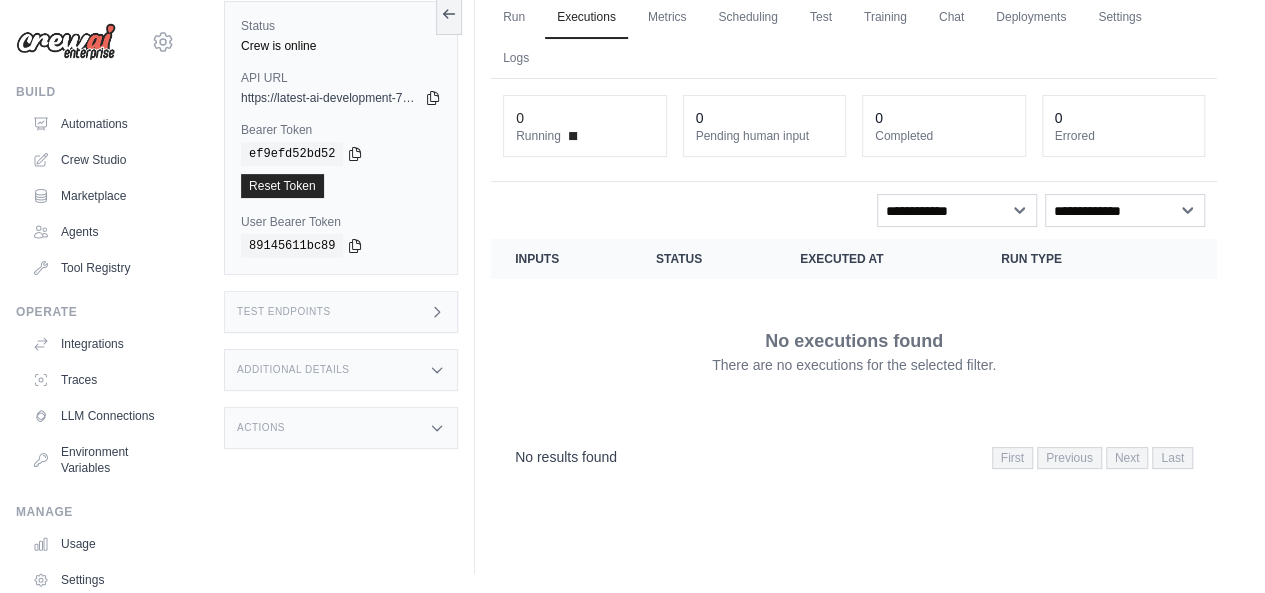 click on "Test Endpoints" at bounding box center (341, 312) 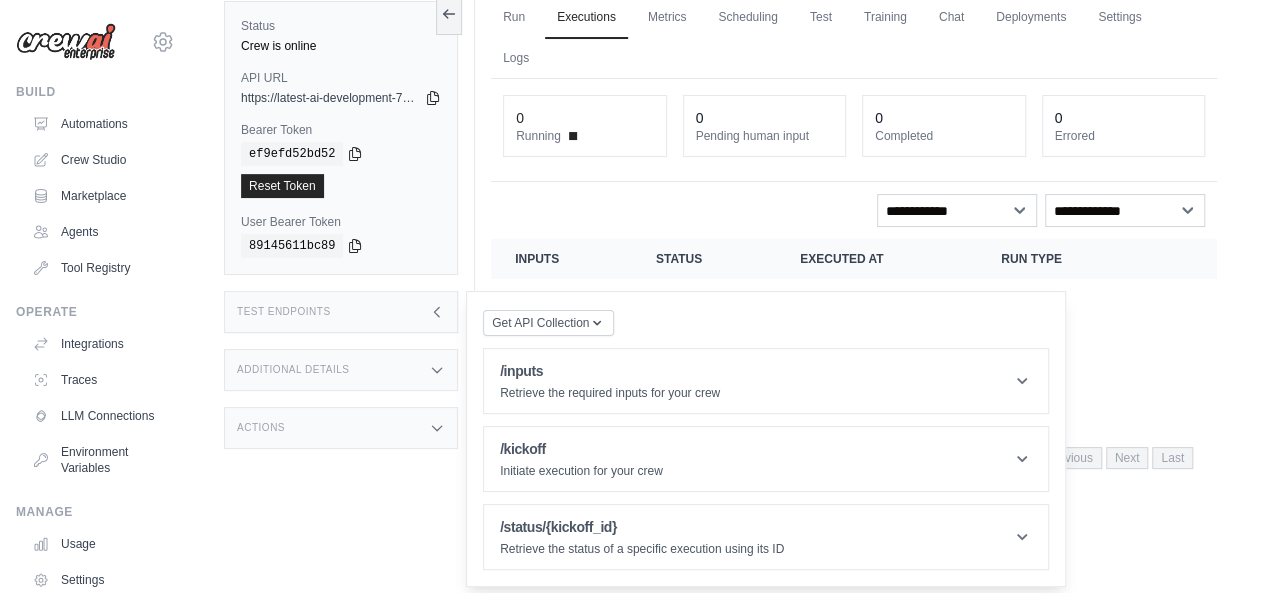 click on "Get API Collection
Postman API Collection
/inputs
Retrieve the required inputs for your crew
Parameters
Send Request
Response
Waiting for request...
/kickoff
Initiate execution for your crew
Parameters
{" at bounding box center (766, 439) 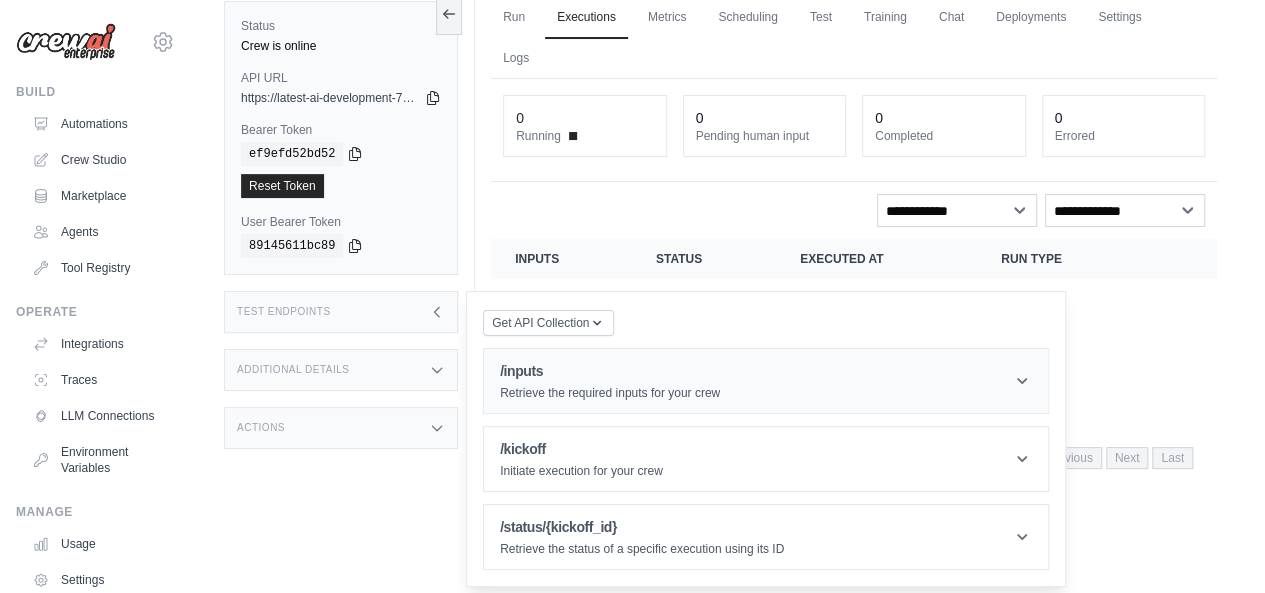 click on "Retrieve the required inputs for your crew" at bounding box center (610, 393) 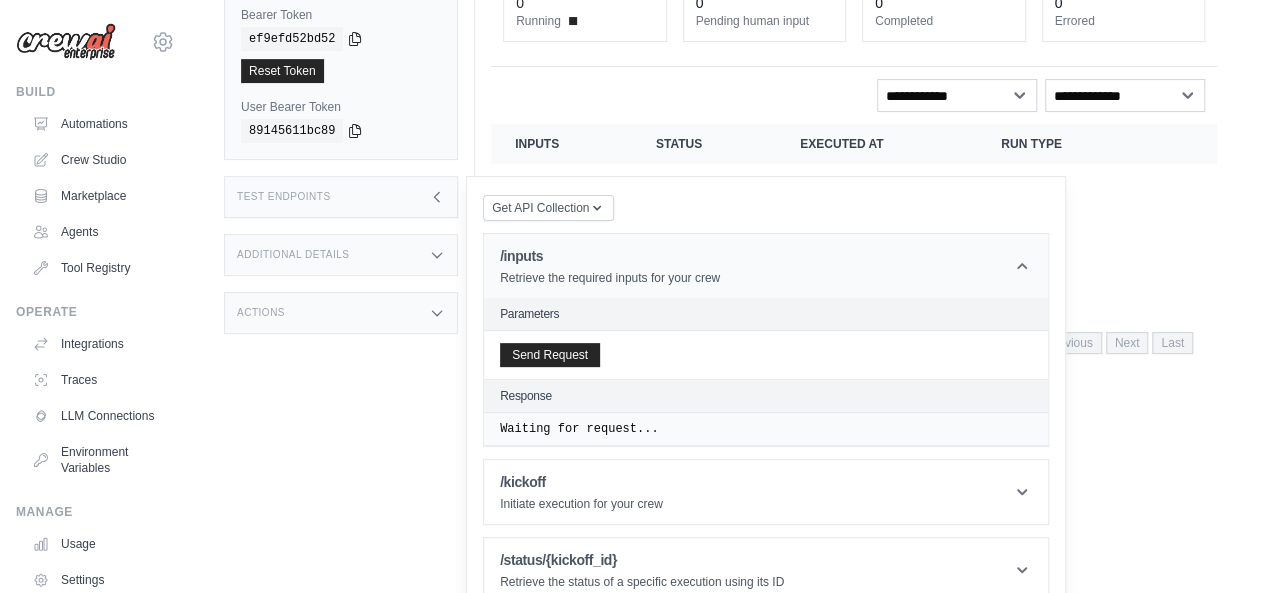 scroll, scrollTop: 220, scrollLeft: 0, axis: vertical 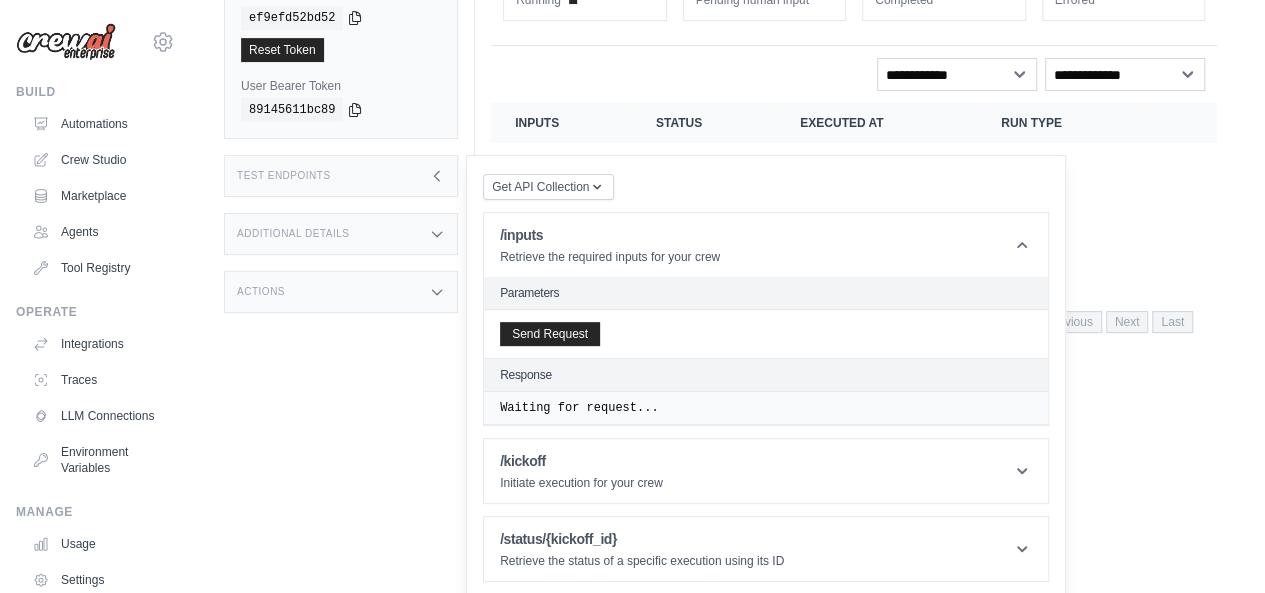 click on "Get API Collection
Postman API Collection
/inputs
Retrieve the required inputs for your crew
Parameters
Send Request
Response
Waiting for request...
/kickoff
Initiate execution for your crew
Parameters
{" at bounding box center [766, 377] 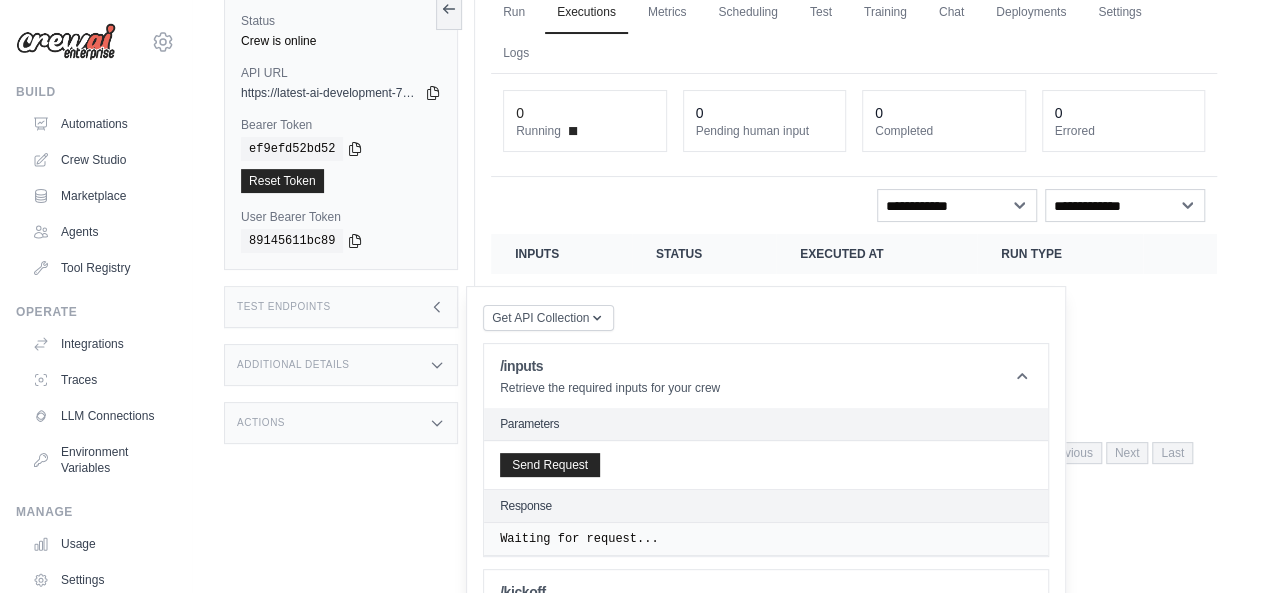 scroll, scrollTop: 0, scrollLeft: 0, axis: both 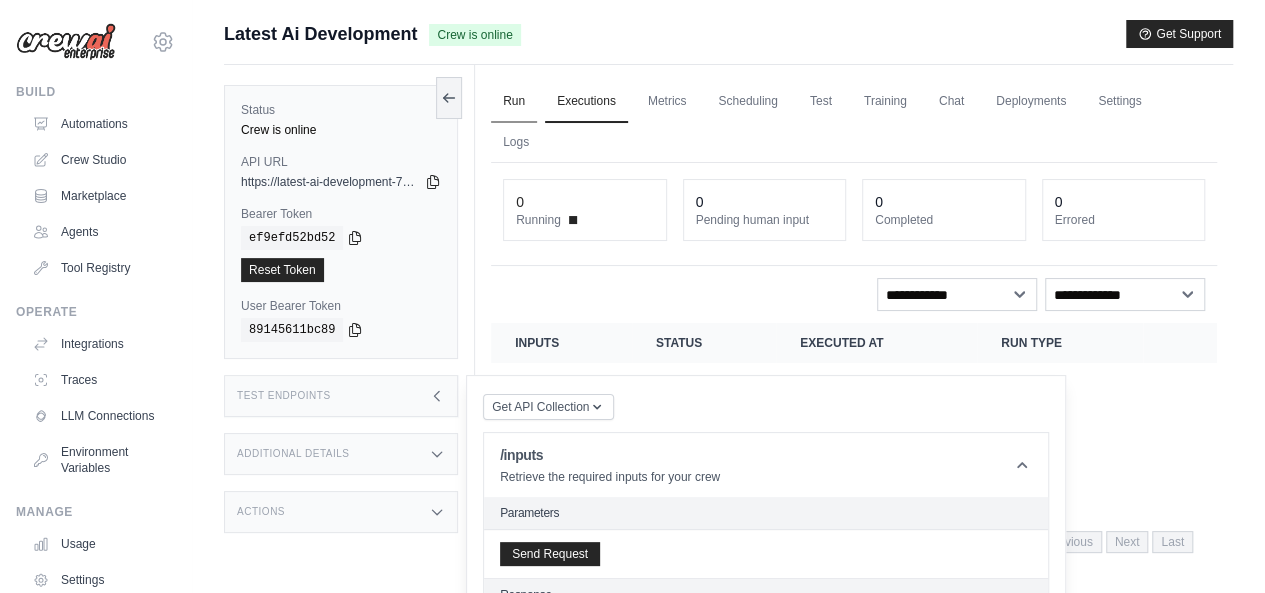 click on "Run" at bounding box center (514, 102) 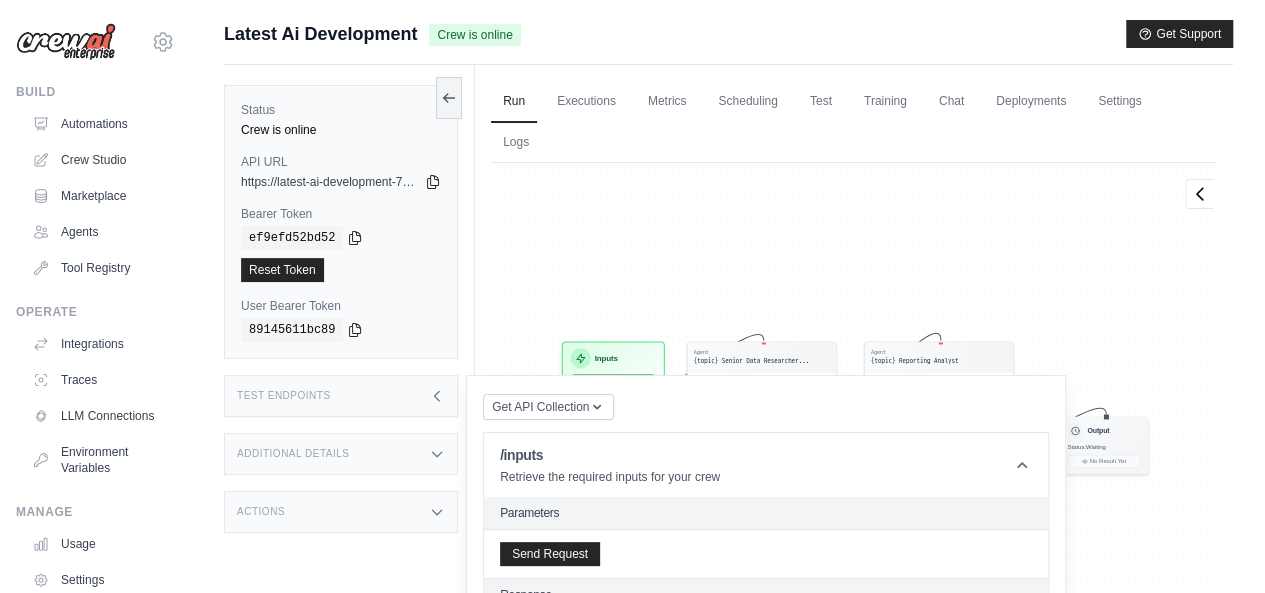 click 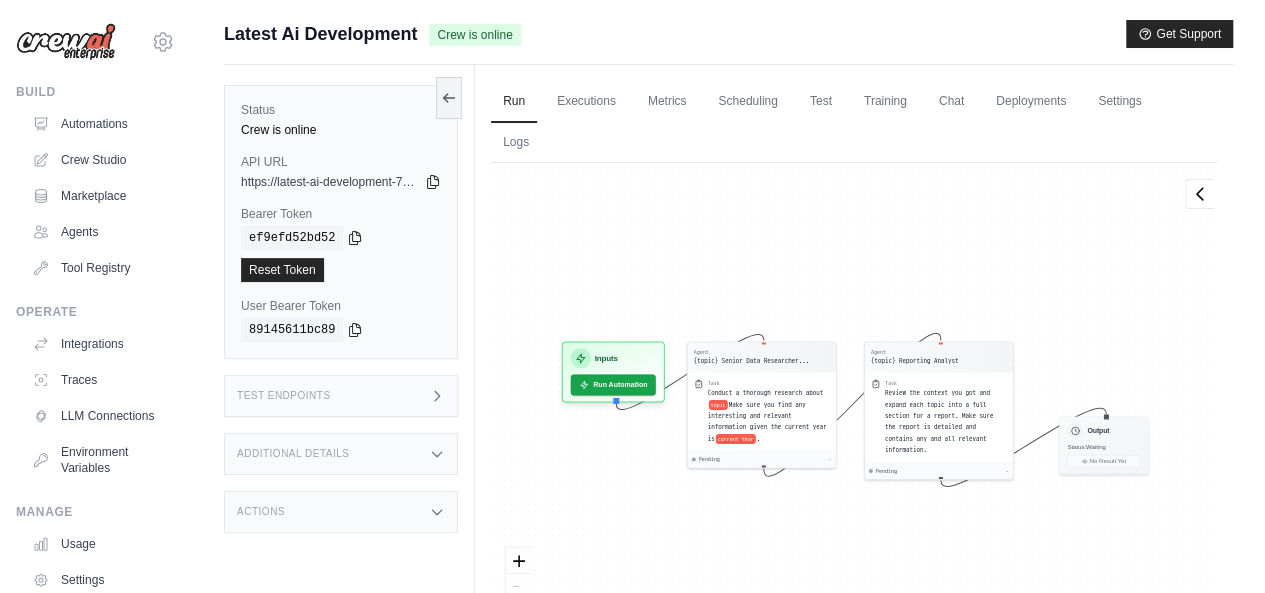 click on "Agent {topic} Senior Data Researcher... Task Conduct a thorough research about  topic  Make sure you find any interesting and relevant information given the current year is  current Year .
Pending - Agent {topic} Reporting Analyst
Task Review the context you got and expand each topic into a full section for a report. Make sure the report is detailed and contains any and all relevant information.
Pending - Inputs Run Automation Output Status:  Waiting No Result Yet" at bounding box center [854, 415] 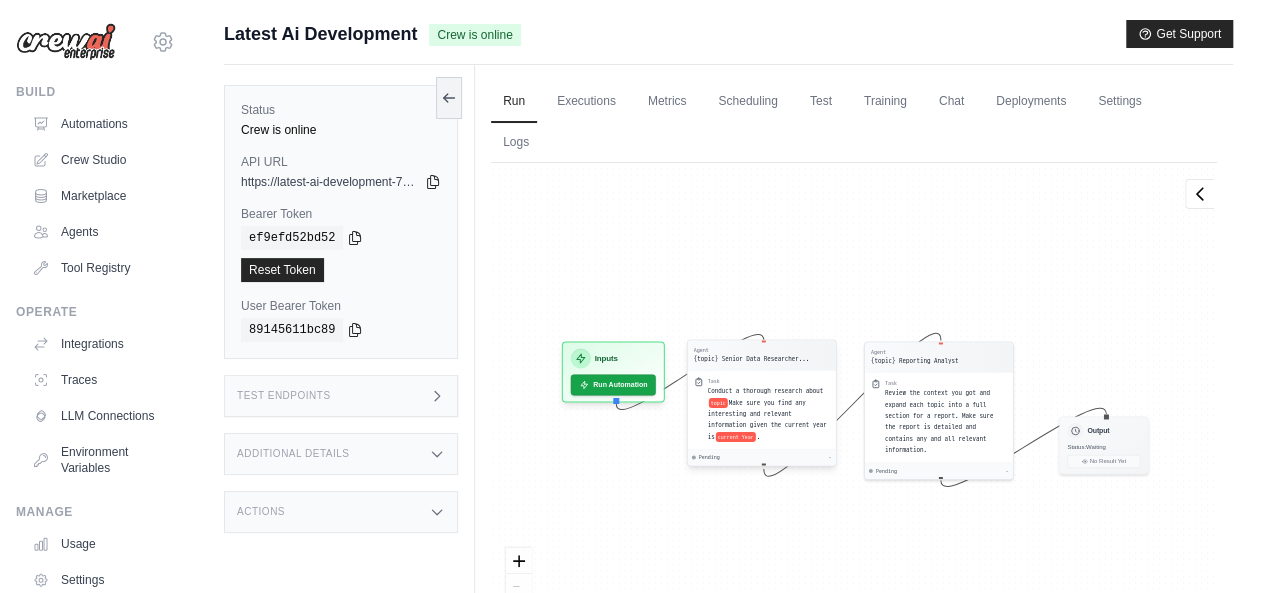 click on "{topic} Senior Data Researcher..." at bounding box center [752, 359] 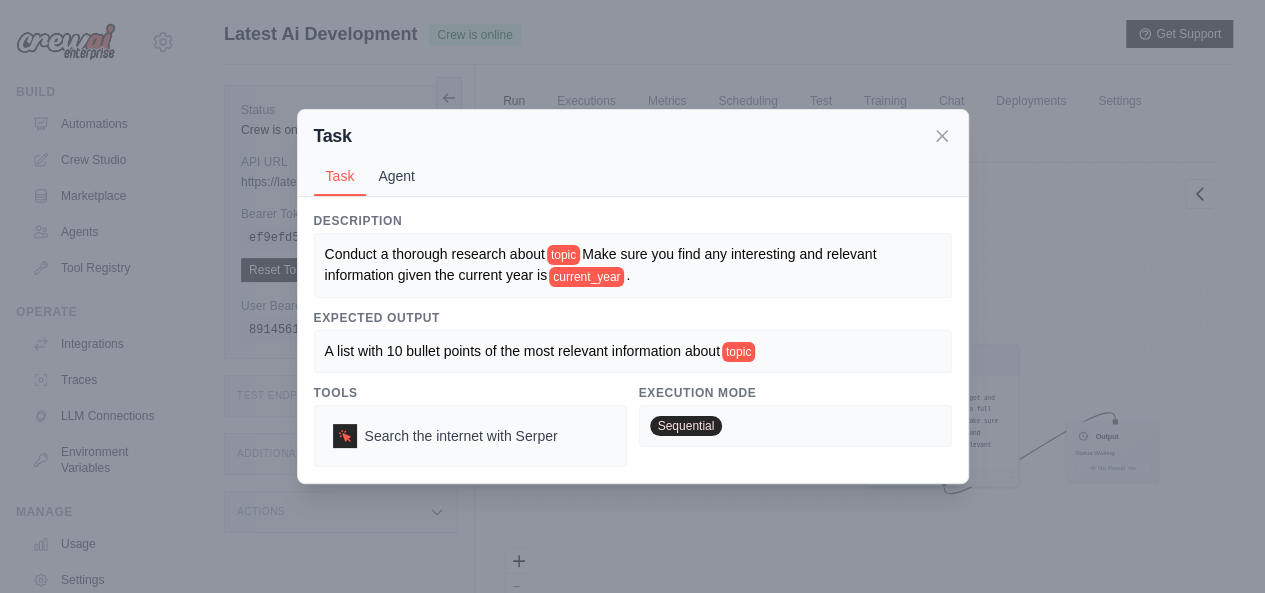 click on "Agent" at bounding box center (396, 176) 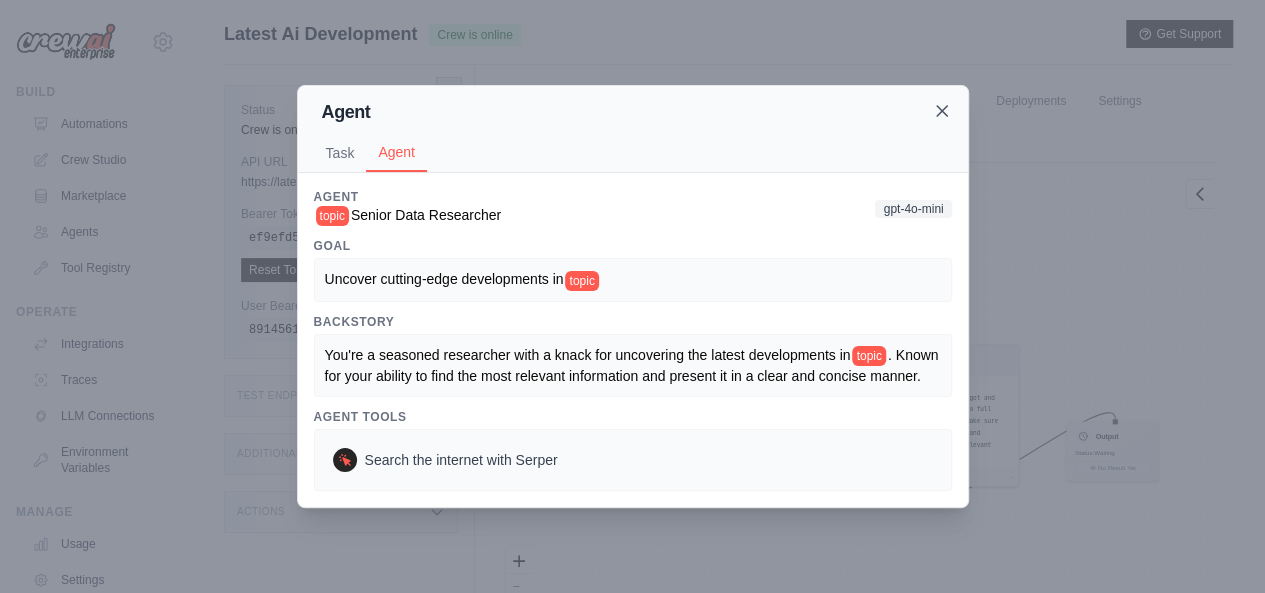 click 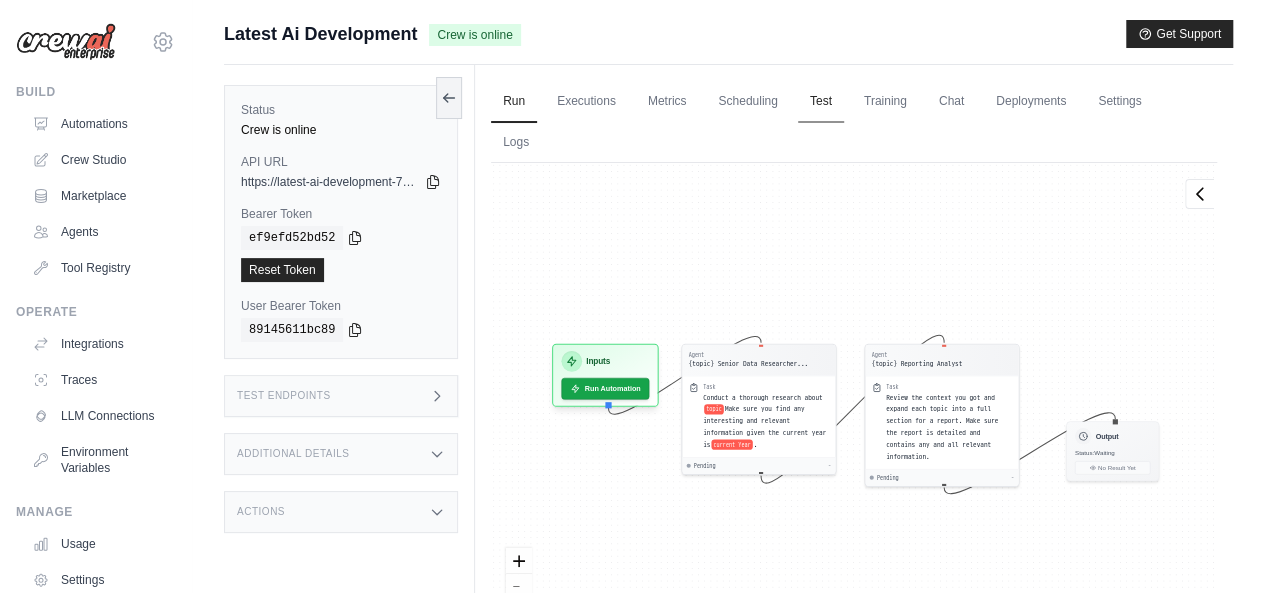 click on "Test" at bounding box center [821, 102] 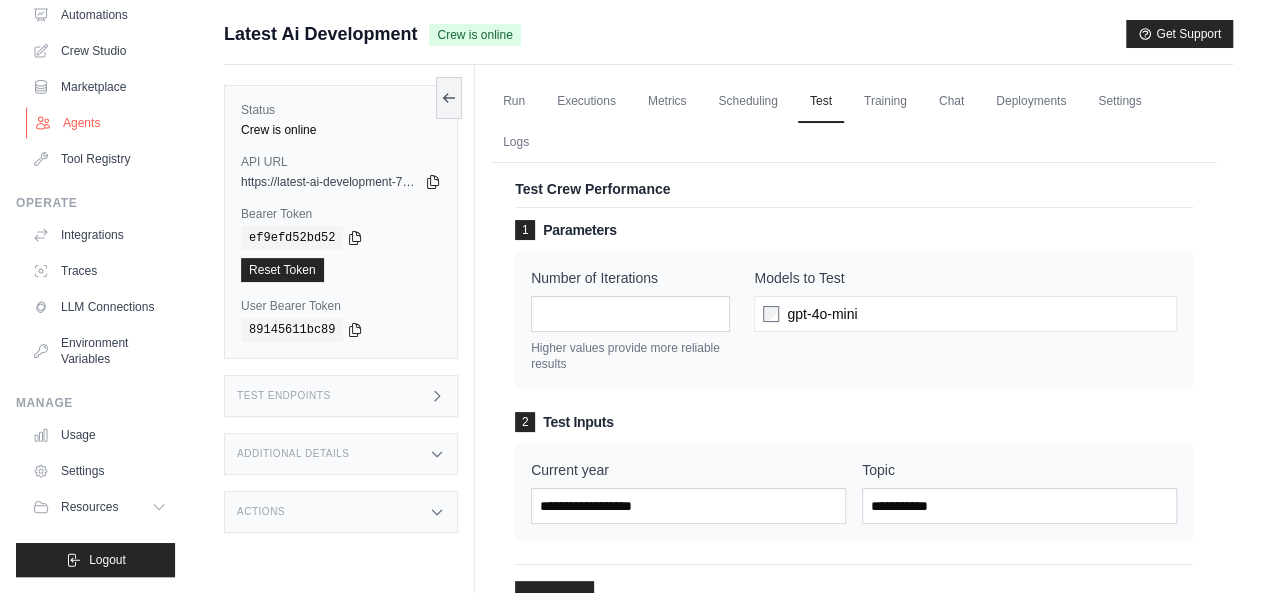 scroll, scrollTop: 0, scrollLeft: 0, axis: both 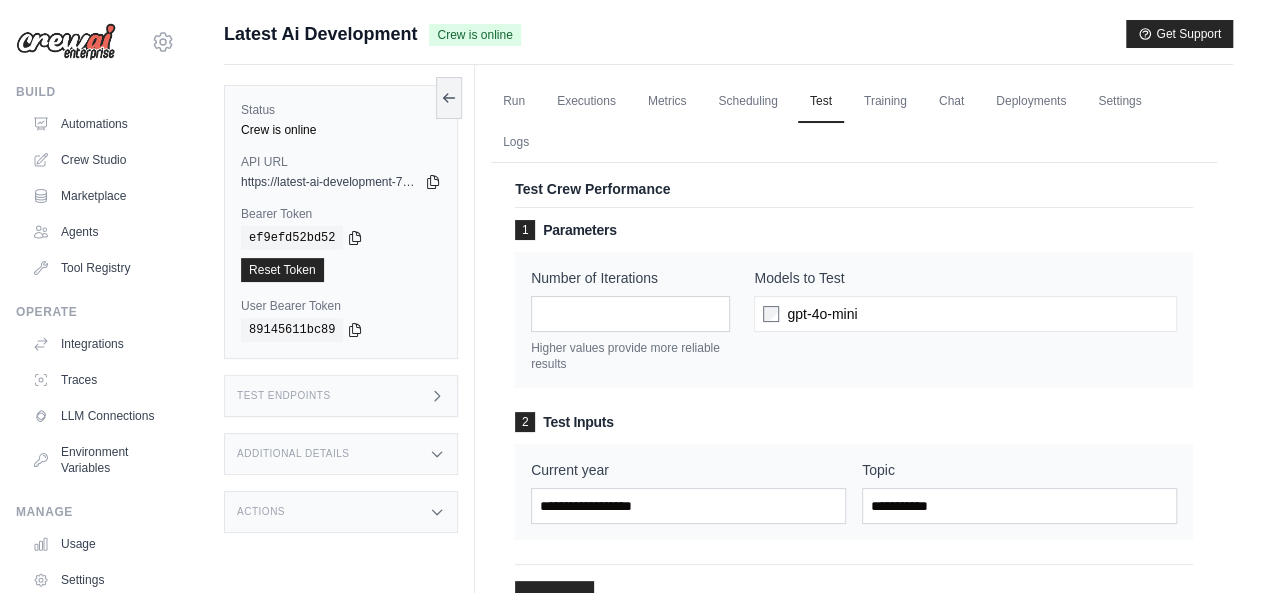 click at bounding box center [66, 42] 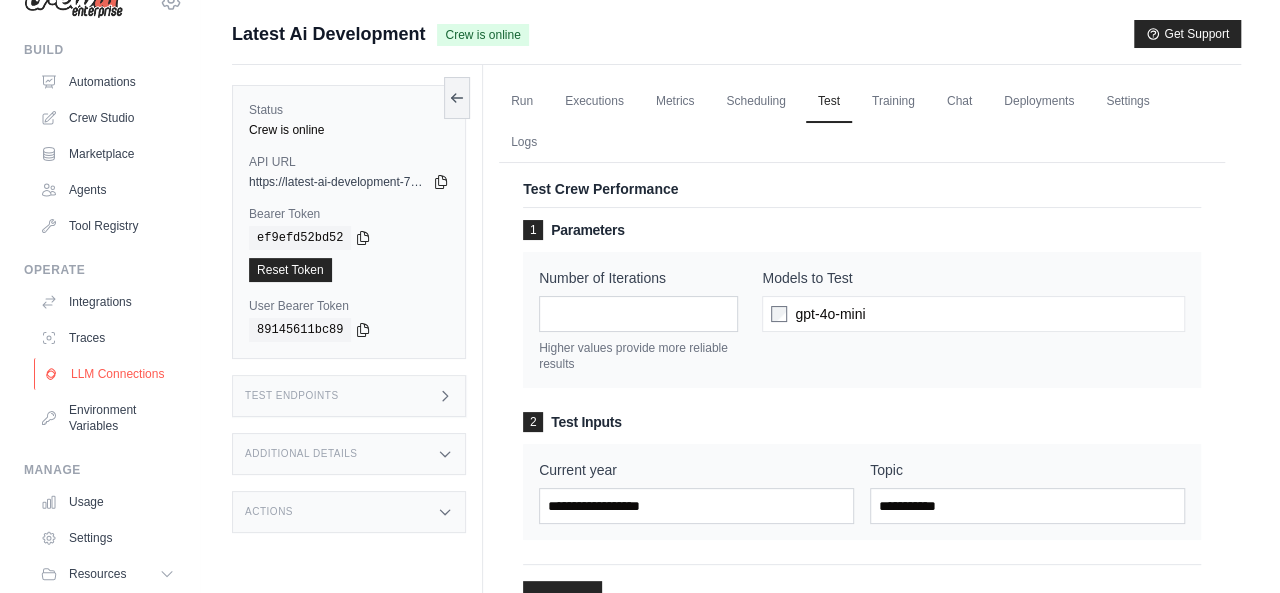 scroll, scrollTop: 124, scrollLeft: 0, axis: vertical 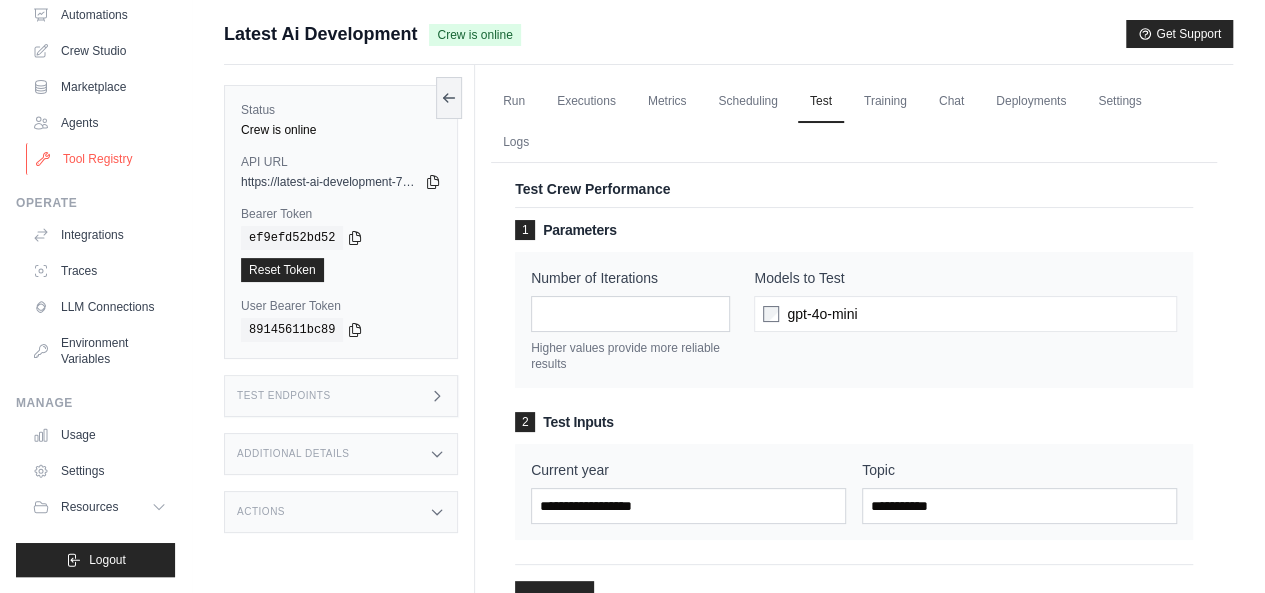 click on "Tool Registry" at bounding box center [101, 159] 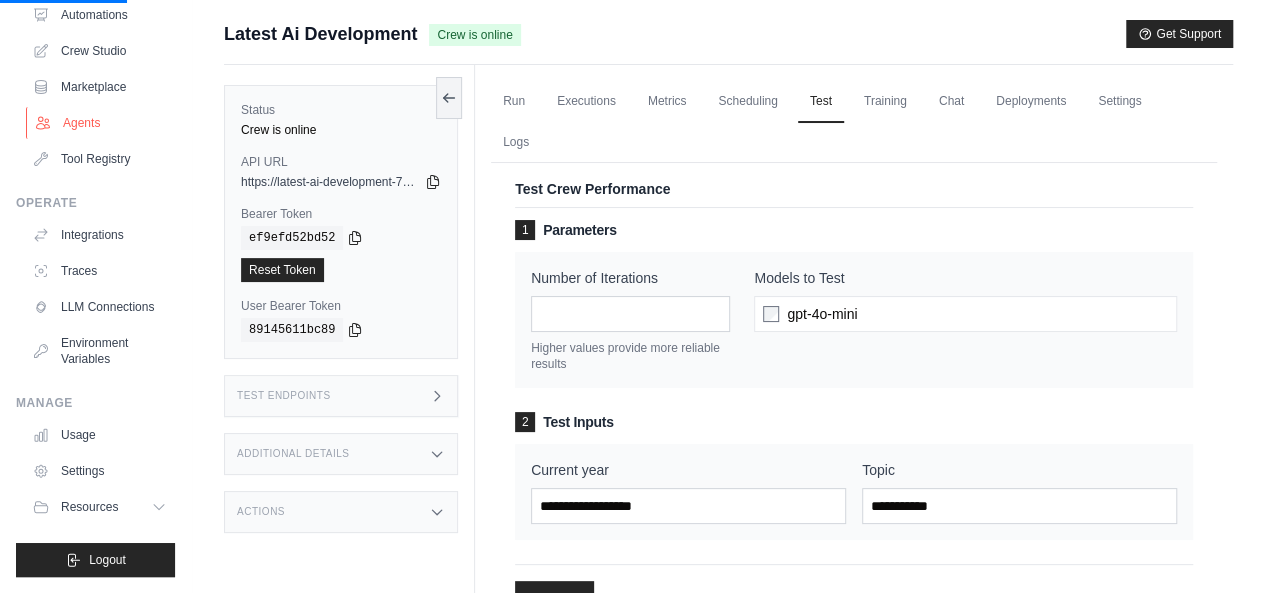 click on "Agents" at bounding box center [101, 123] 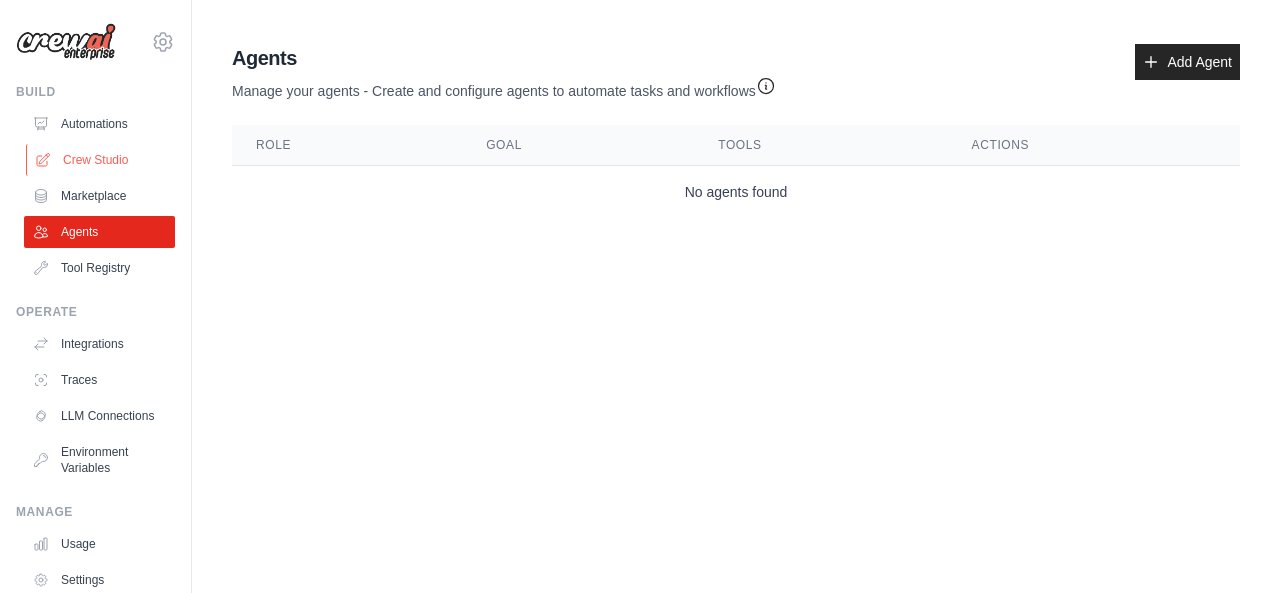 click on "Crew Studio" at bounding box center (101, 160) 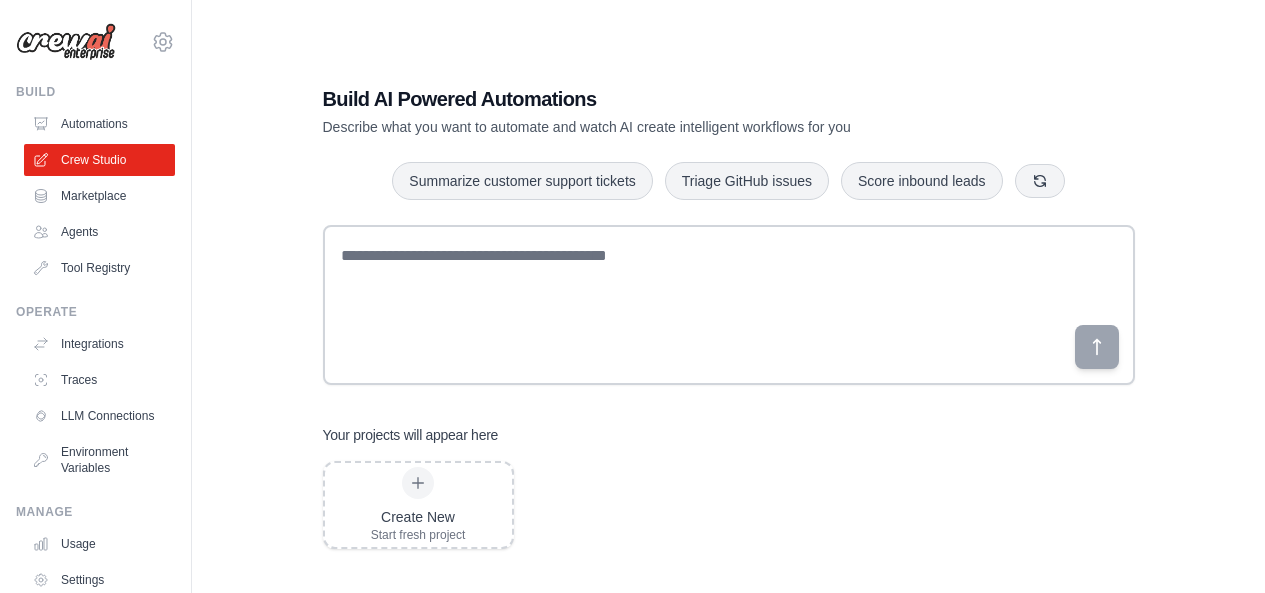 scroll, scrollTop: 0, scrollLeft: 0, axis: both 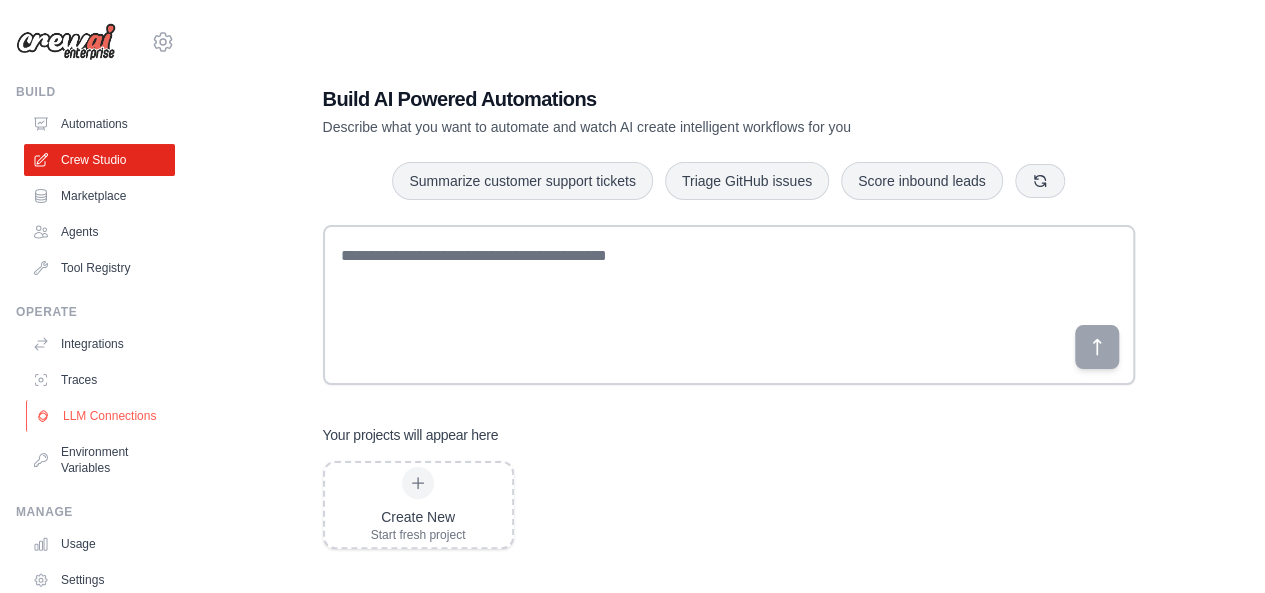 click on "LLM Connections" at bounding box center (101, 416) 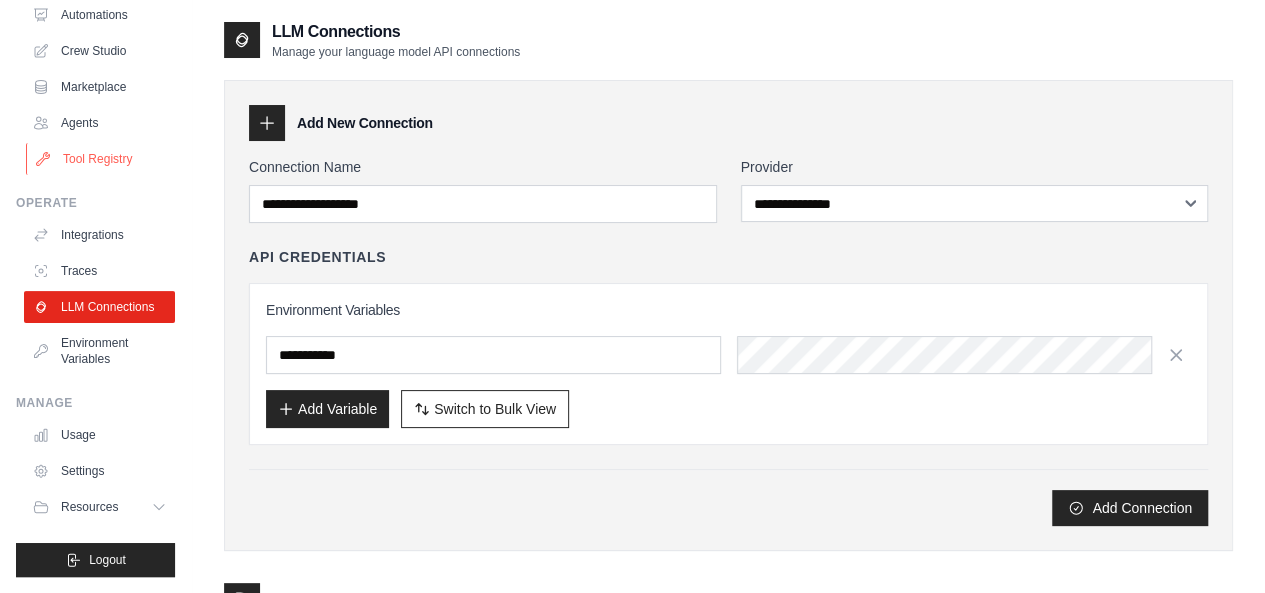 scroll, scrollTop: 124, scrollLeft: 0, axis: vertical 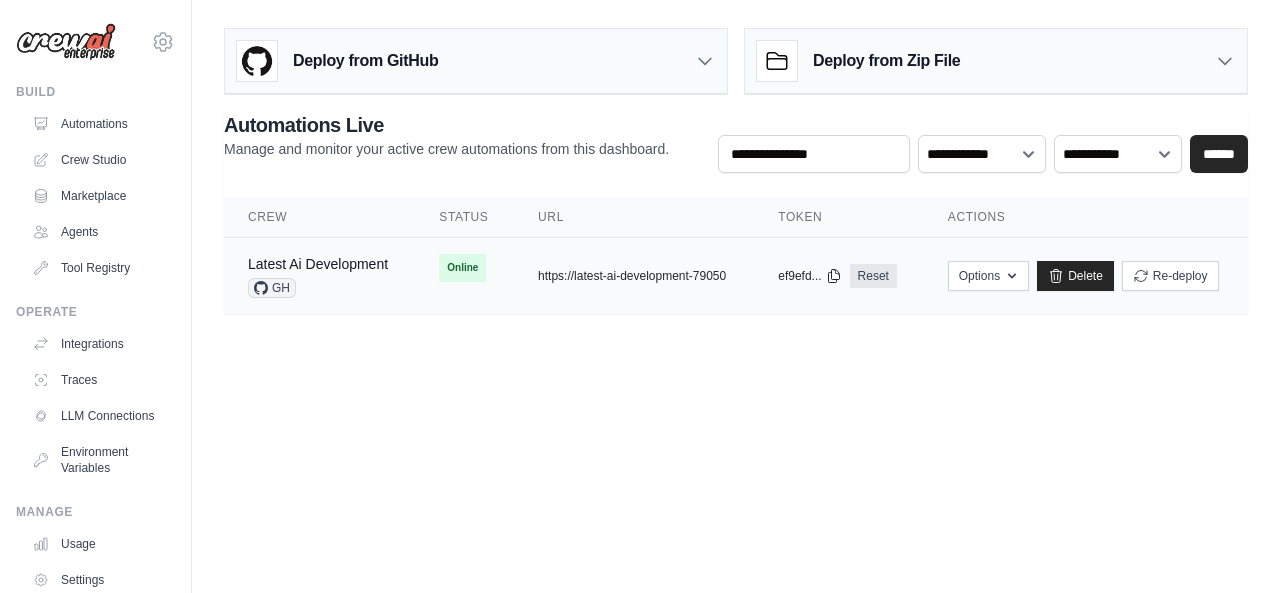 click on "Latest Ai Development
GH" at bounding box center (318, 276) 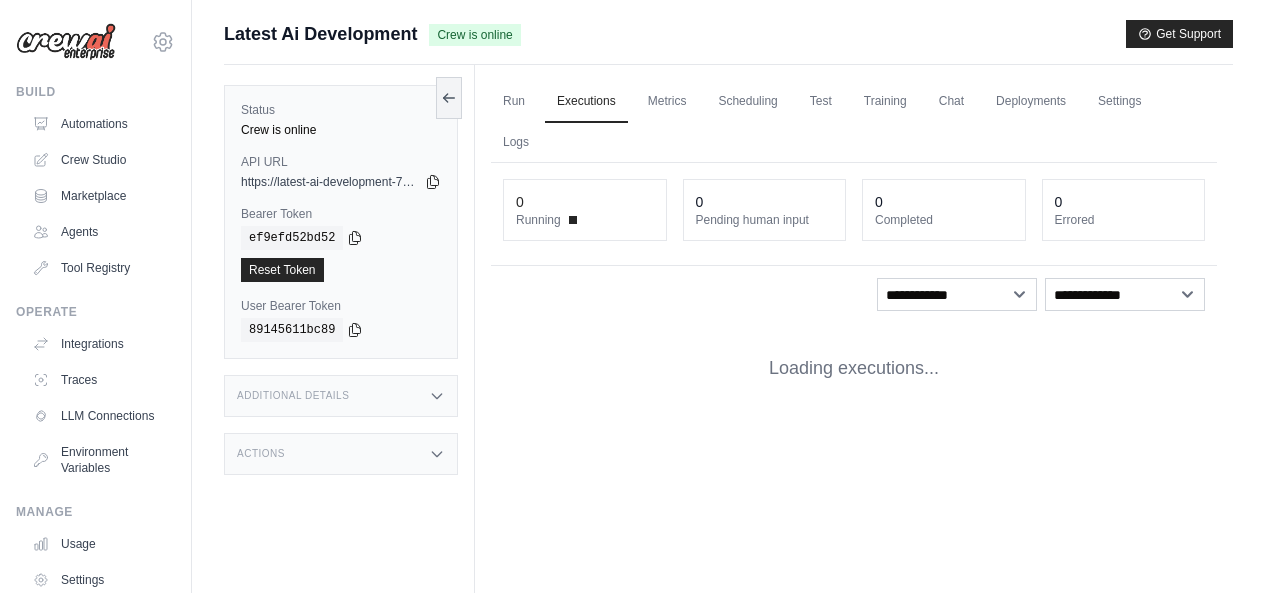 scroll, scrollTop: 0, scrollLeft: 0, axis: both 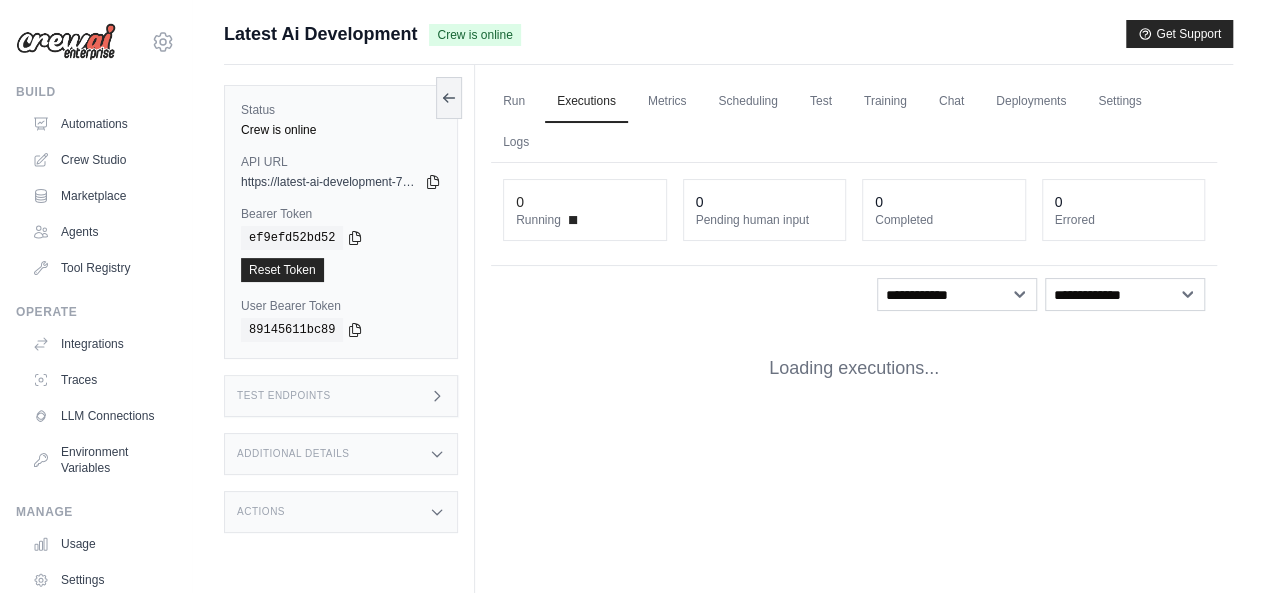 click on "Actions" at bounding box center (341, 512) 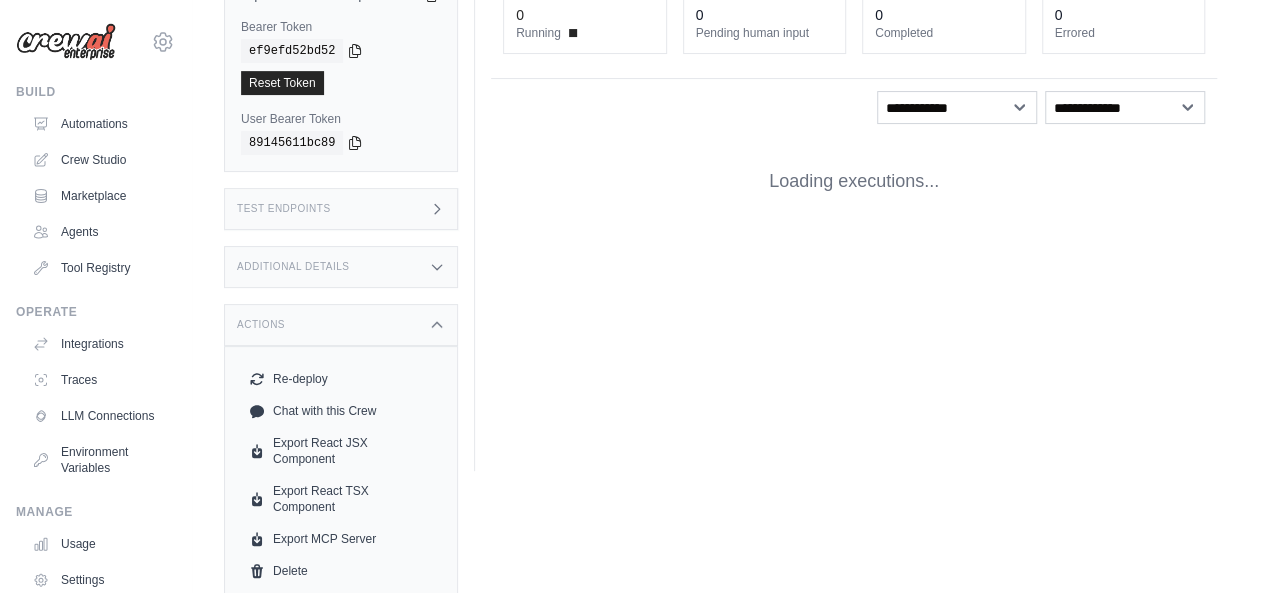 scroll, scrollTop: 194, scrollLeft: 0, axis: vertical 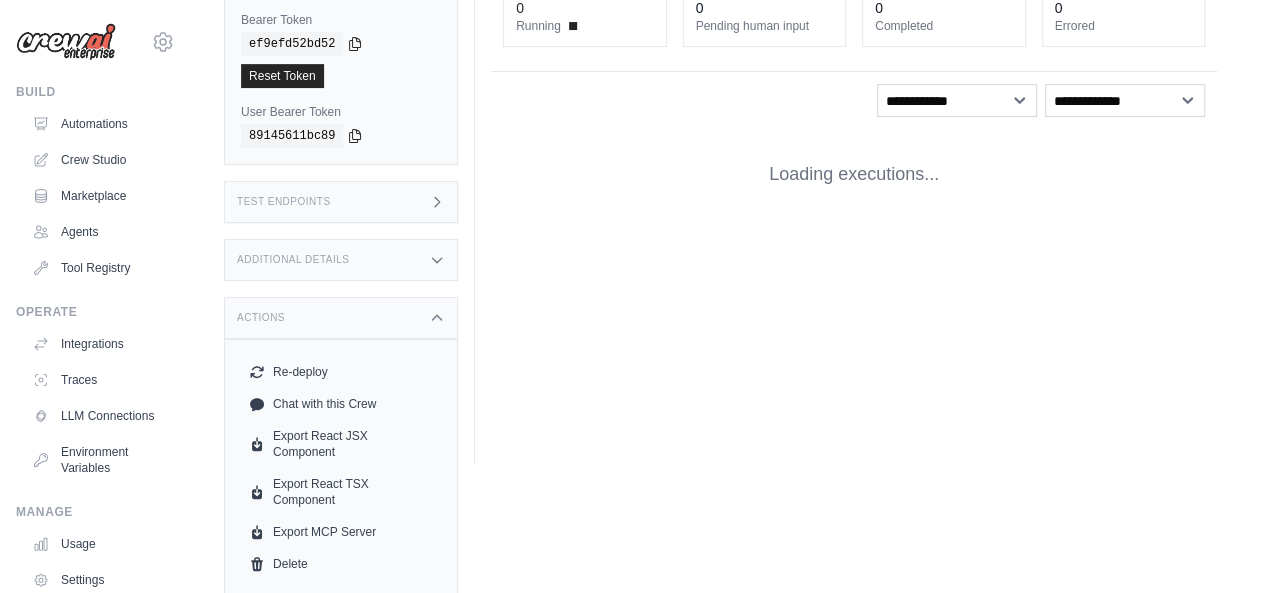 click on "Actions" at bounding box center (341, 318) 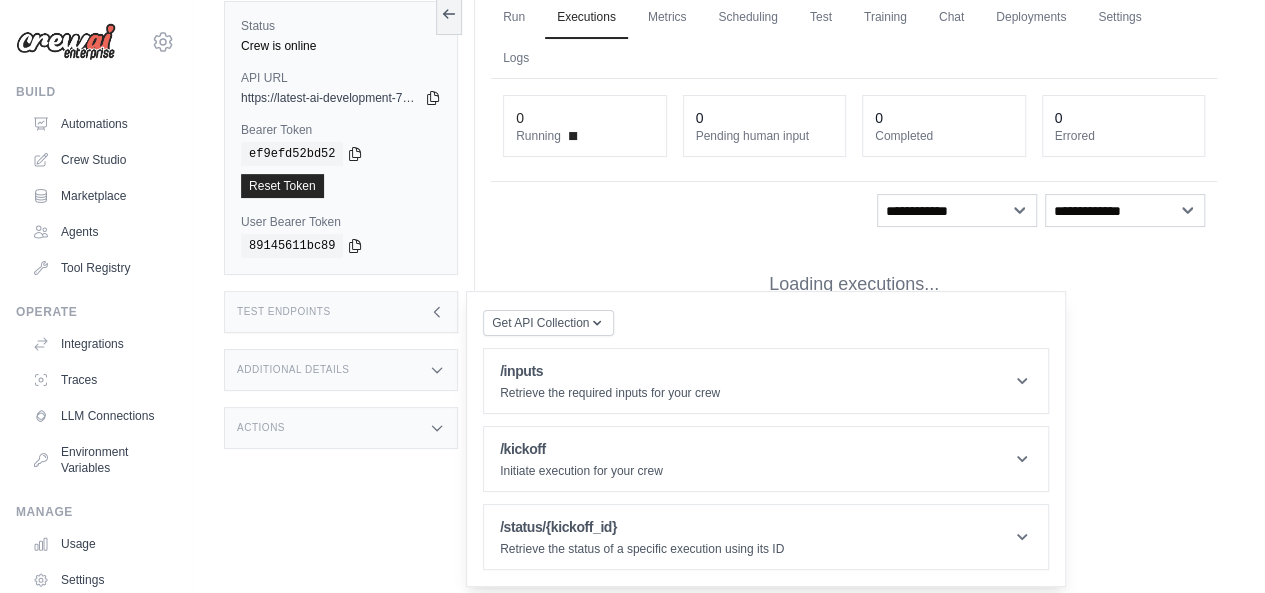 click on "Loading executions..." at bounding box center (854, 284) 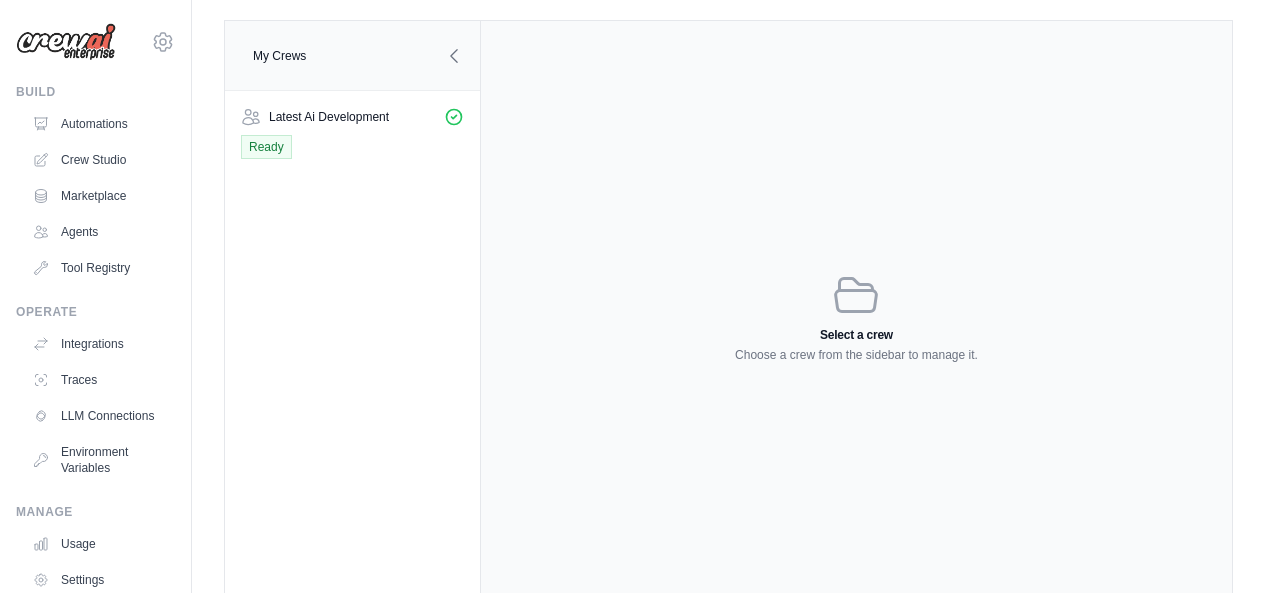 scroll, scrollTop: 0, scrollLeft: 0, axis: both 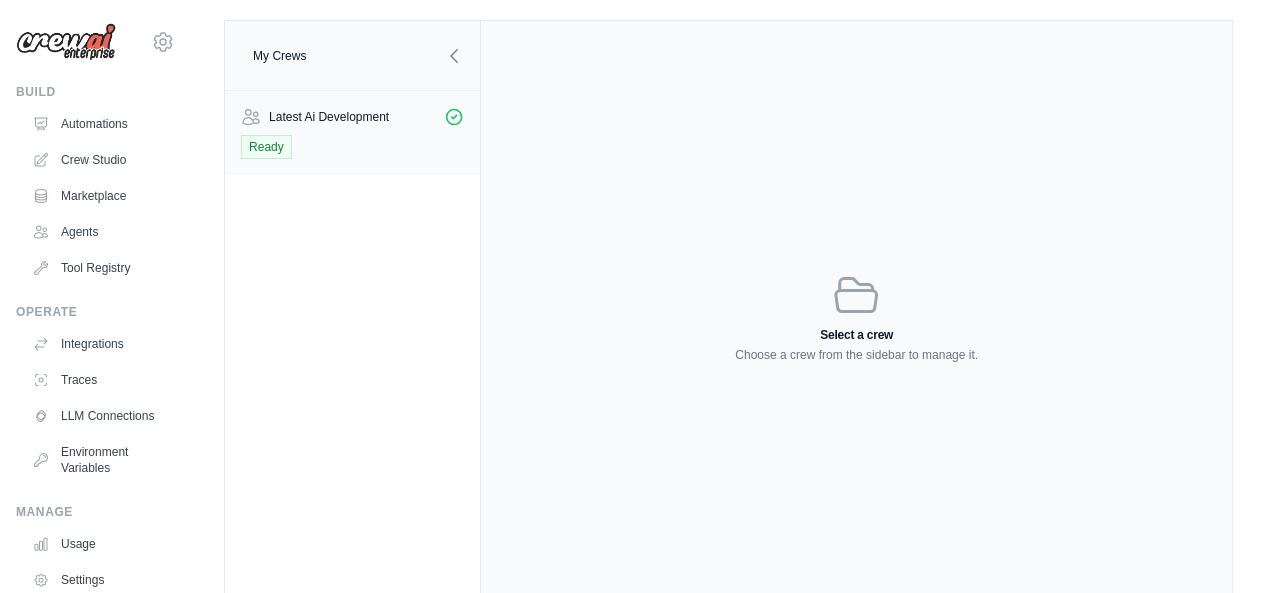 click on "Latest Ai Development" at bounding box center (329, 117) 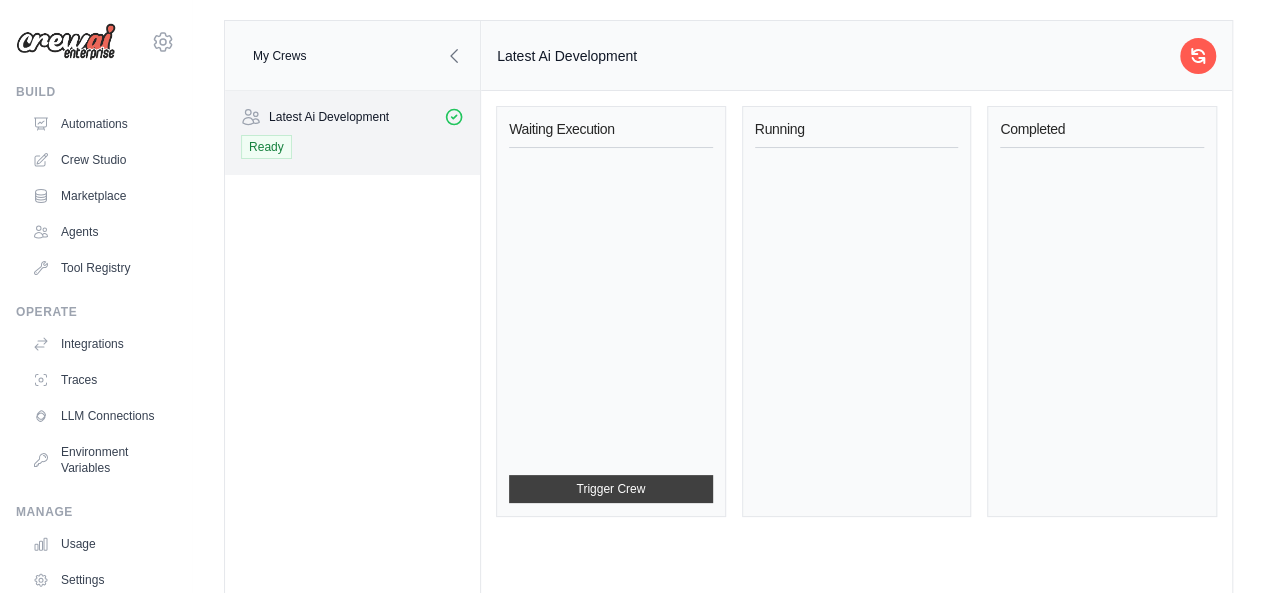 click on "Trigger Crew" at bounding box center (611, 489) 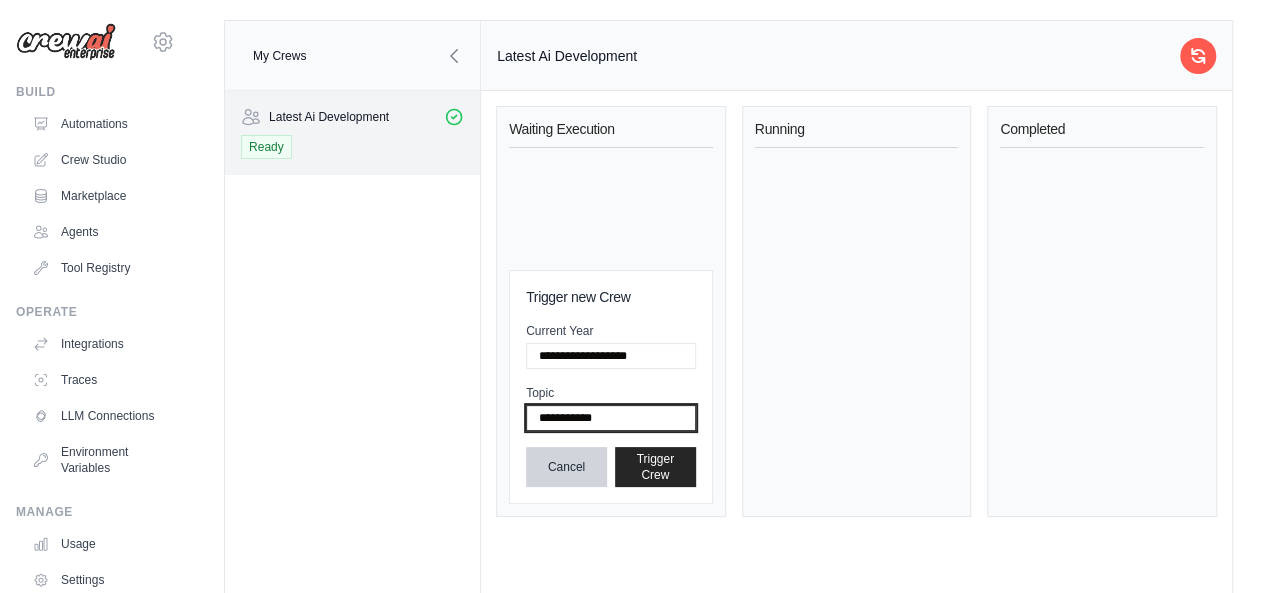 click on "Topic" at bounding box center [611, 418] 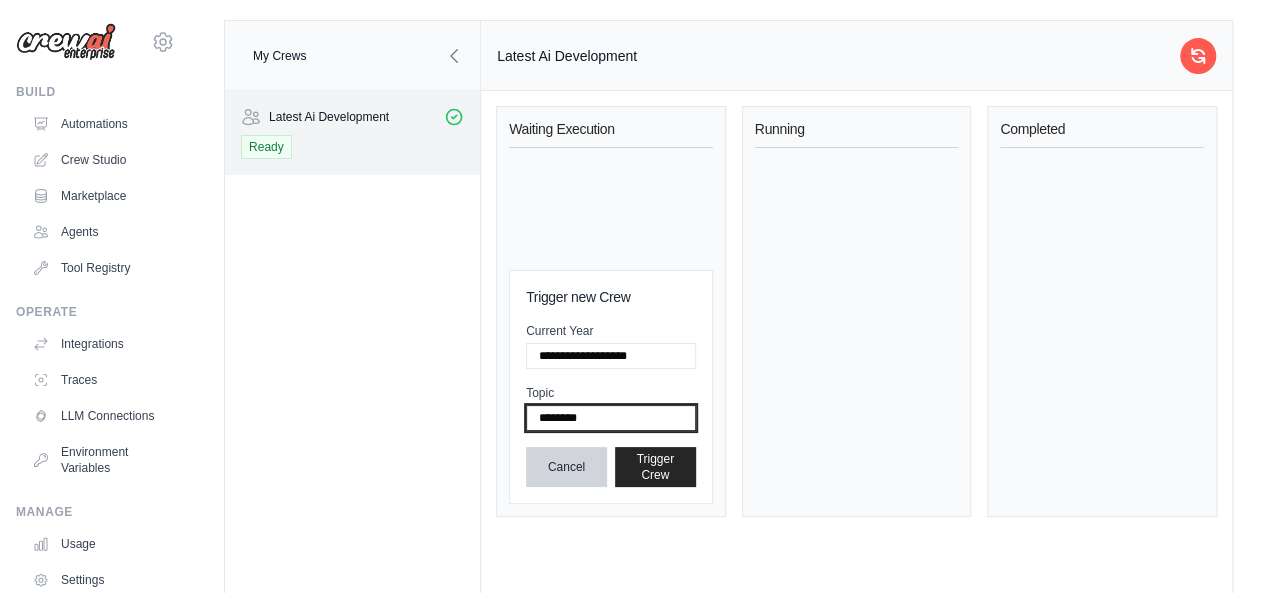type on "********" 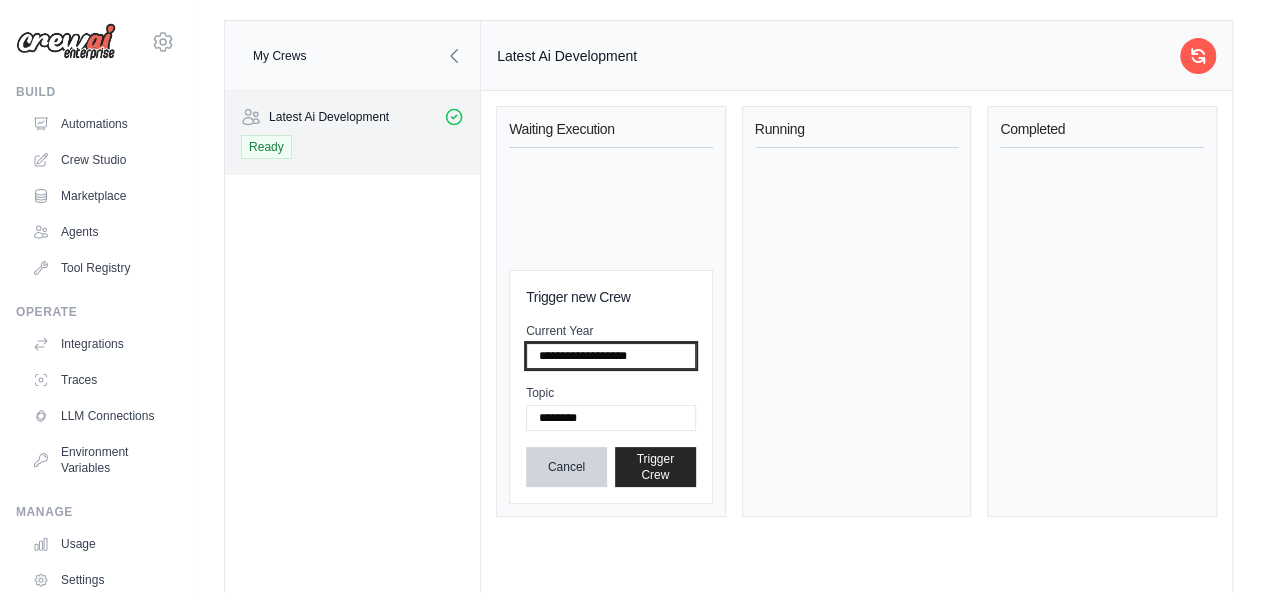 click on "Current Year" at bounding box center [611, 356] 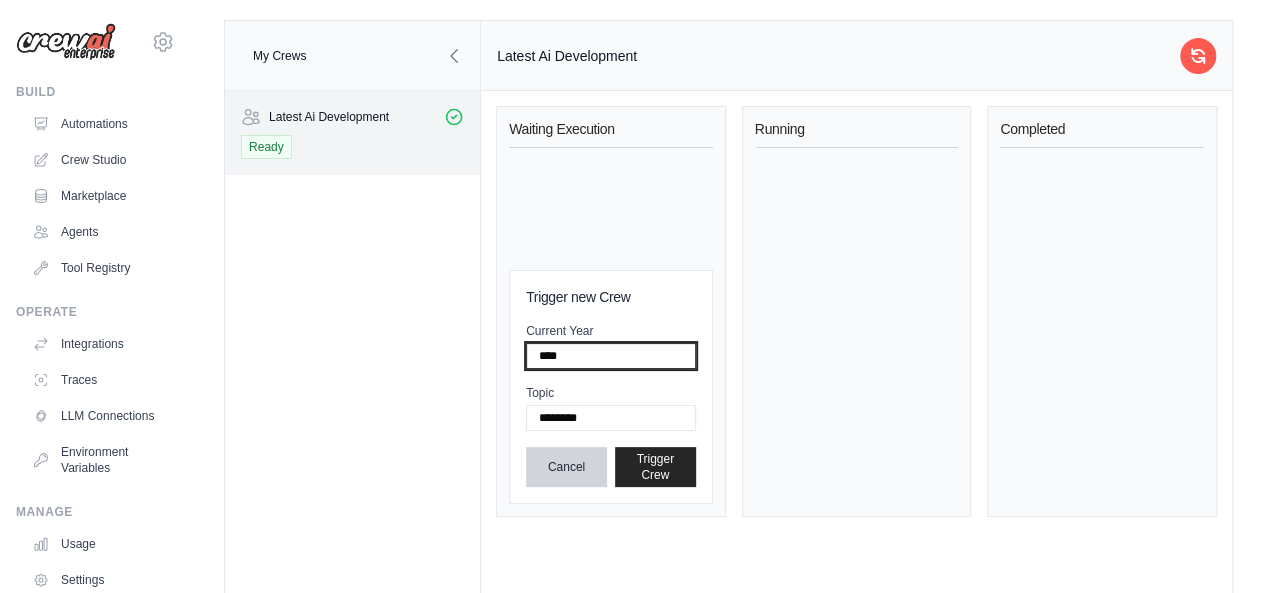type on "****" 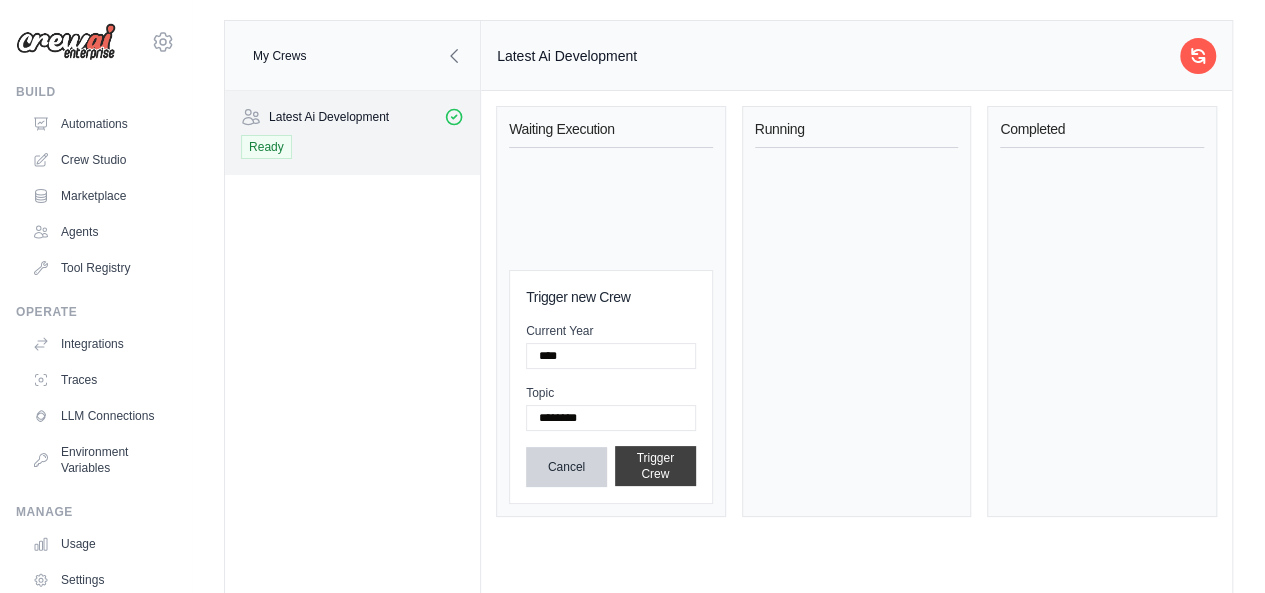 click on "Trigger Crew" at bounding box center [655, 466] 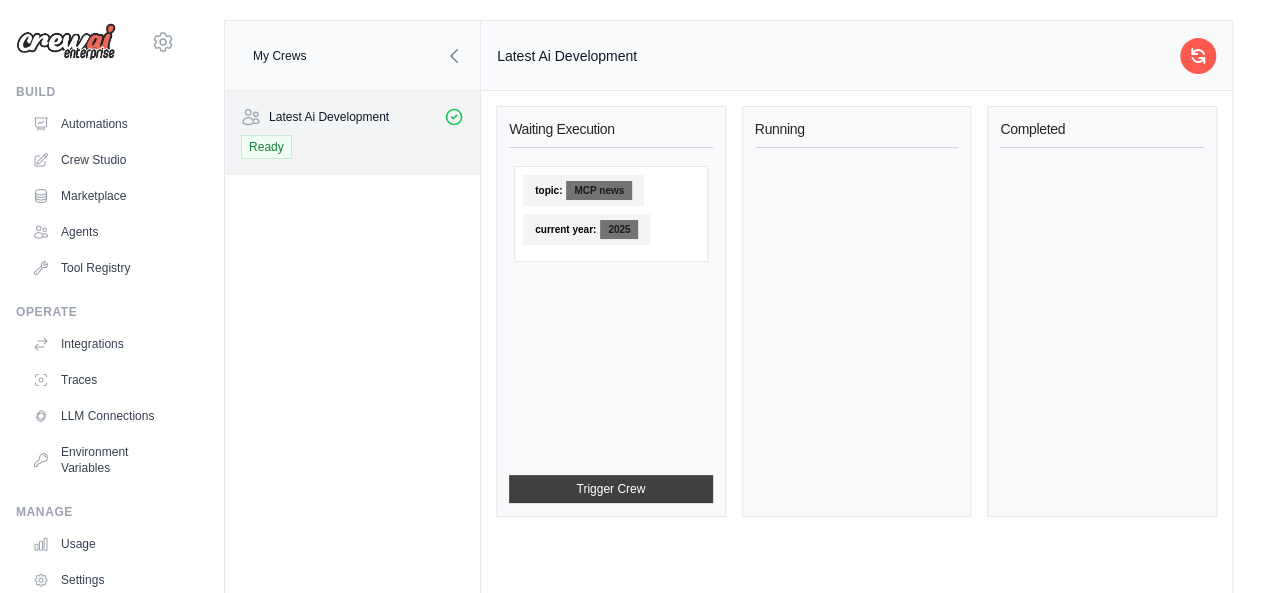 click on "Trigger Crew" at bounding box center [611, 489] 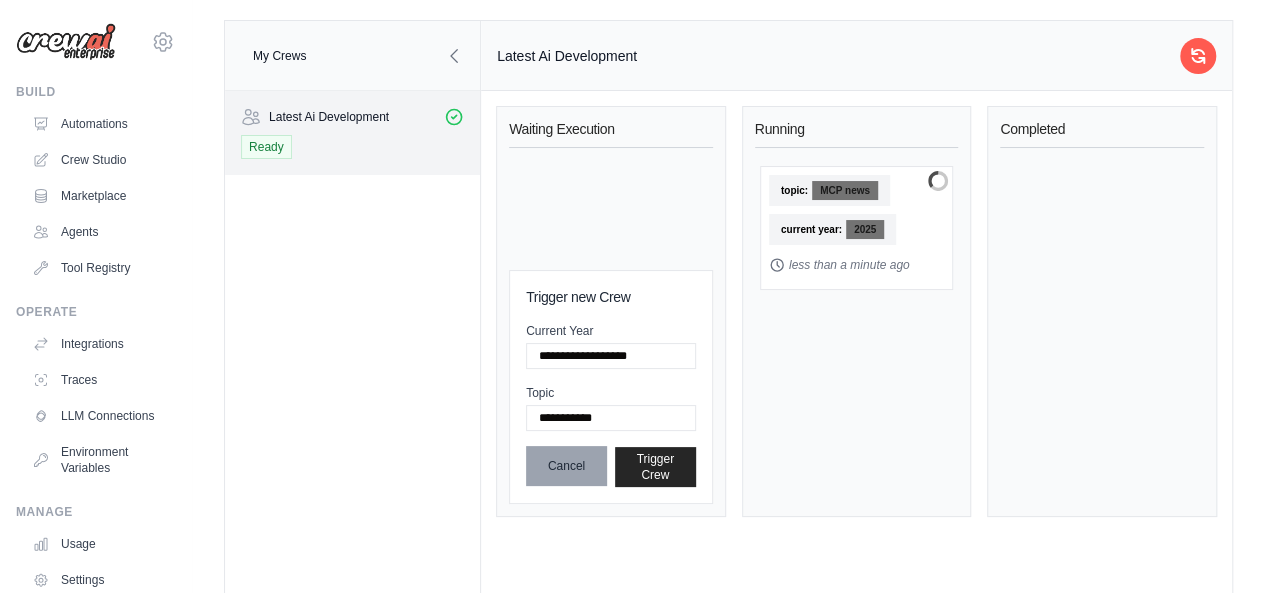 click on "Cancel" at bounding box center [566, 466] 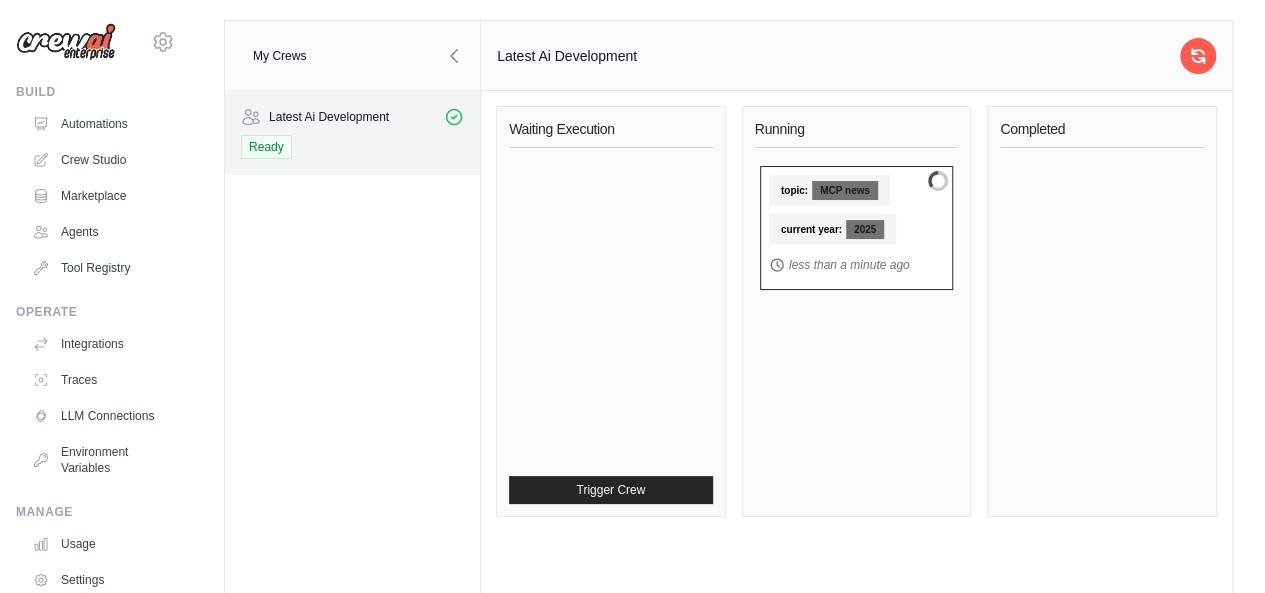 click on "current year:
2025" at bounding box center [832, 229] 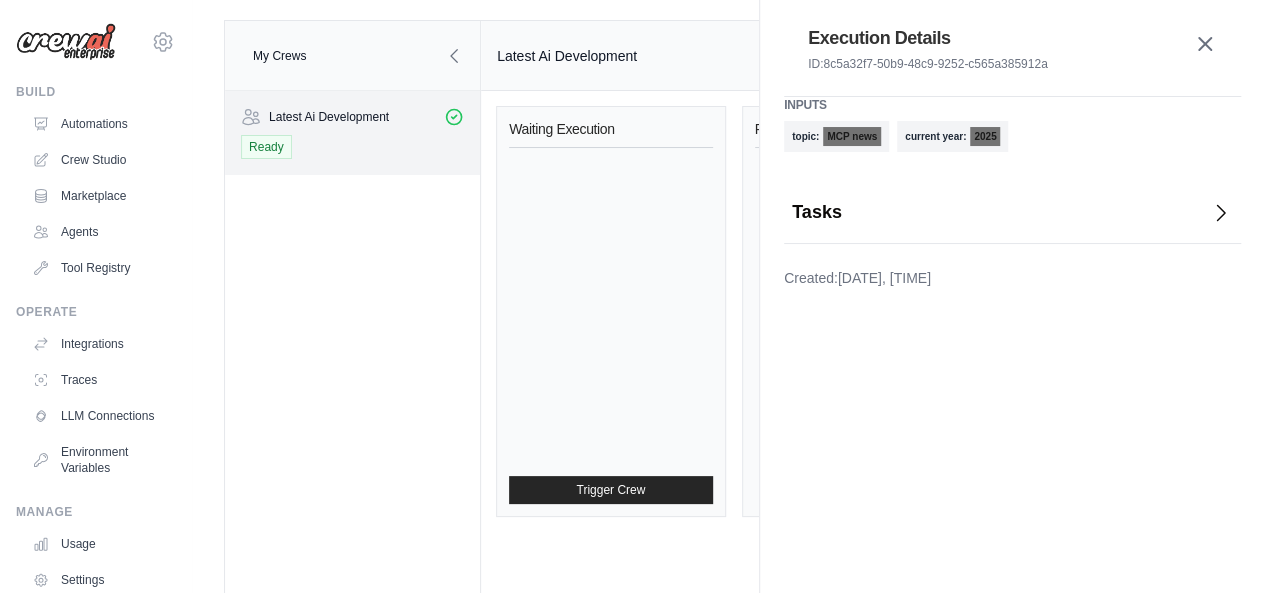 click on "Tasks" at bounding box center (1012, 212) 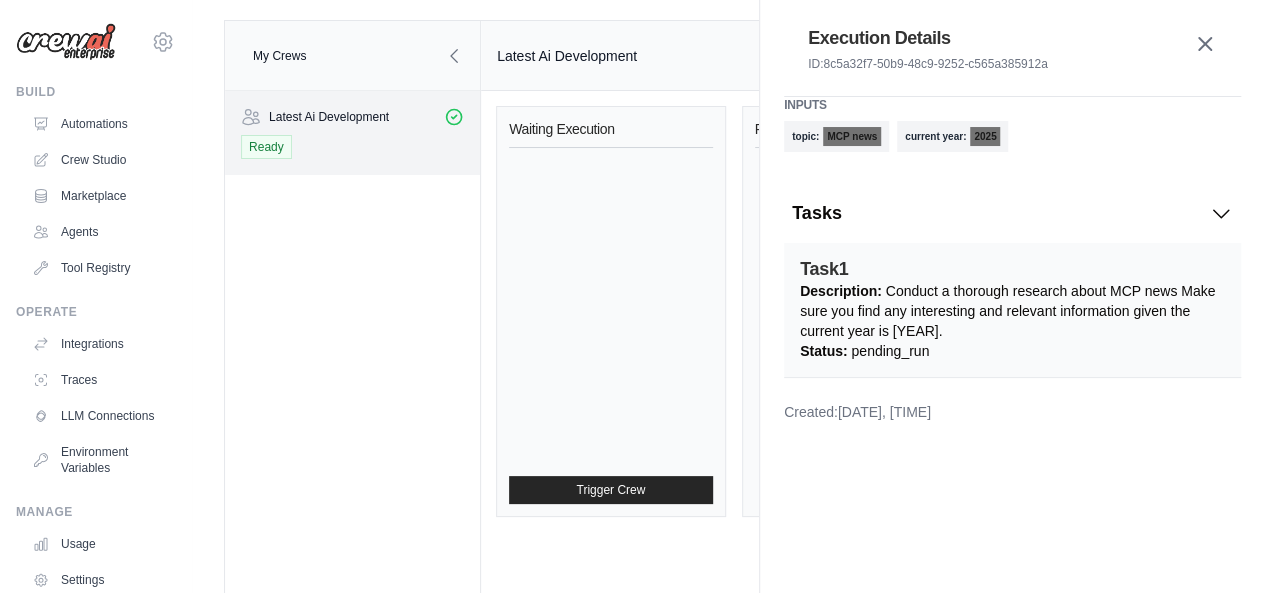 click at bounding box center (611, 304) 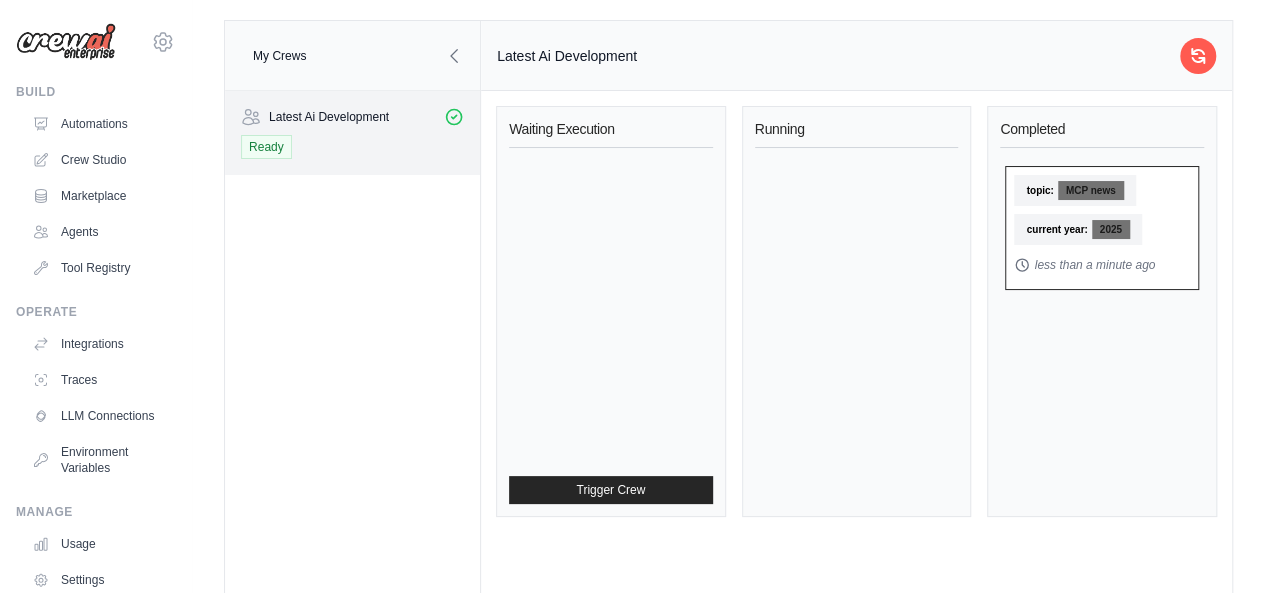 click on "2025" at bounding box center (1111, 229) 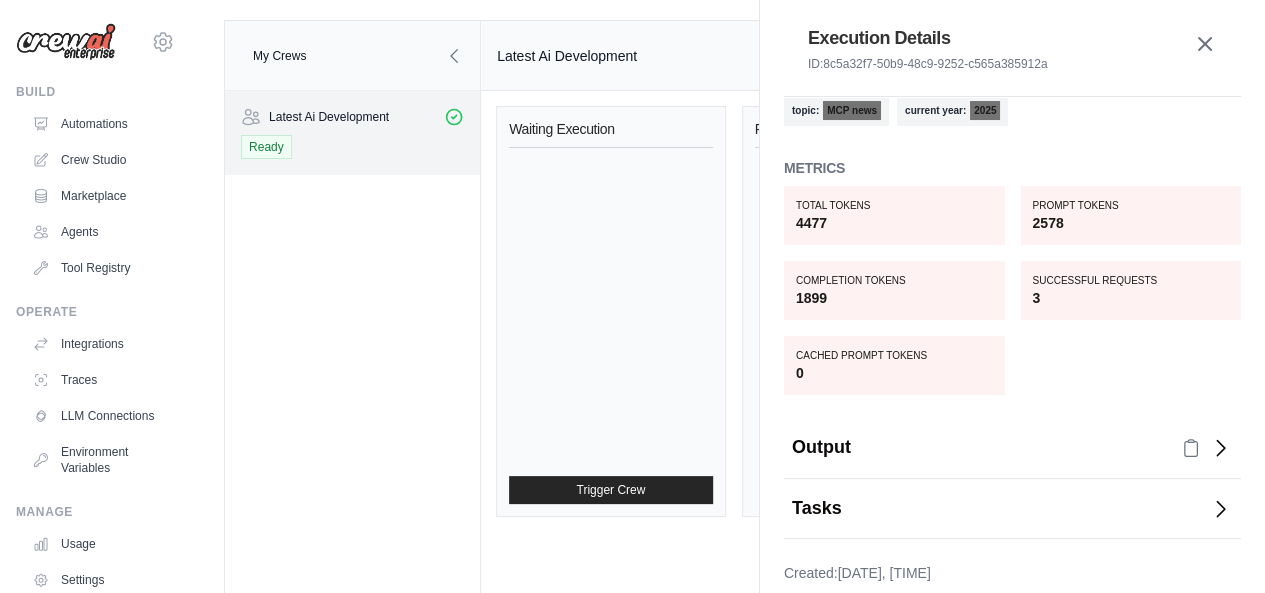 scroll, scrollTop: 38, scrollLeft: 0, axis: vertical 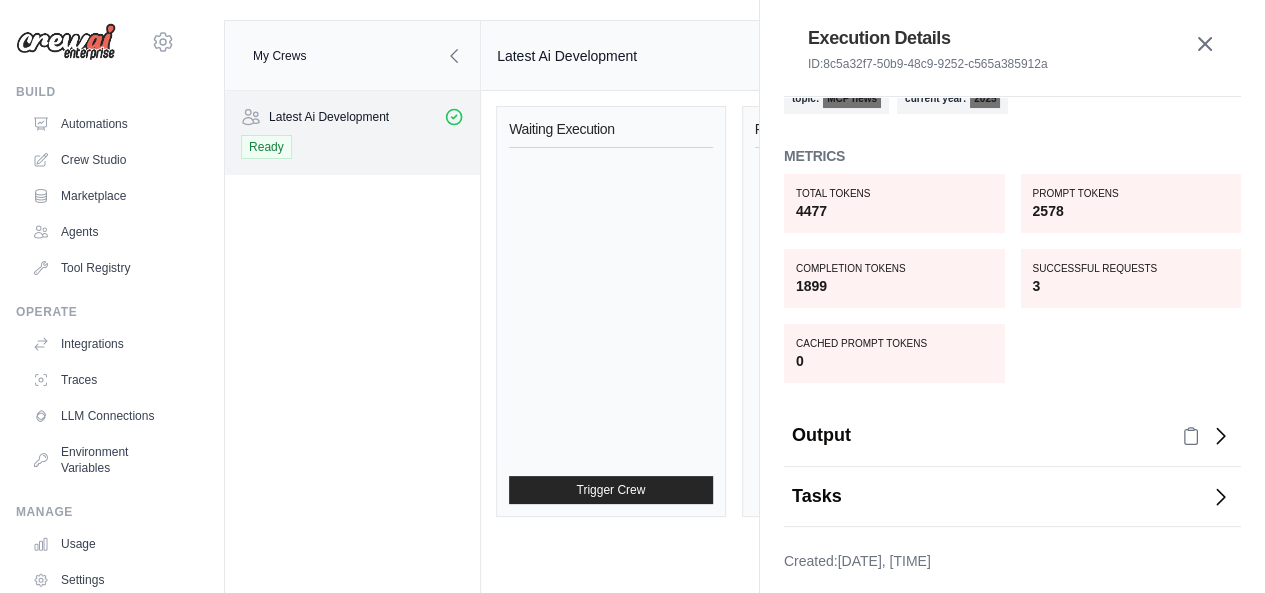 click on "Output" at bounding box center [1012, 435] 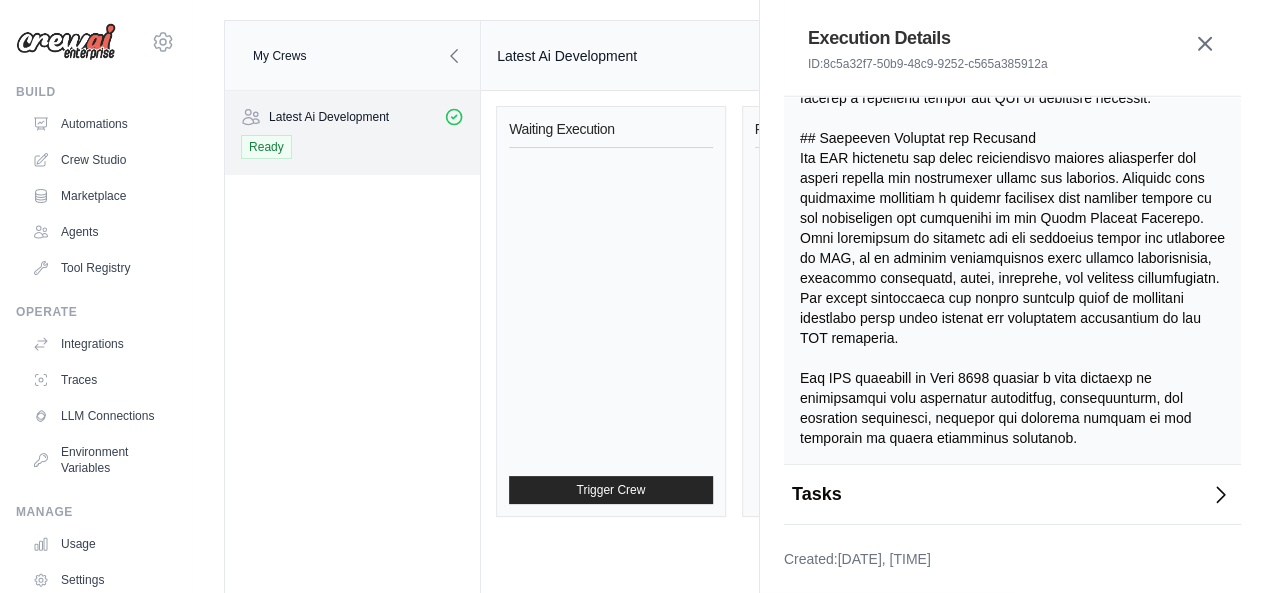 scroll, scrollTop: 2810, scrollLeft: 0, axis: vertical 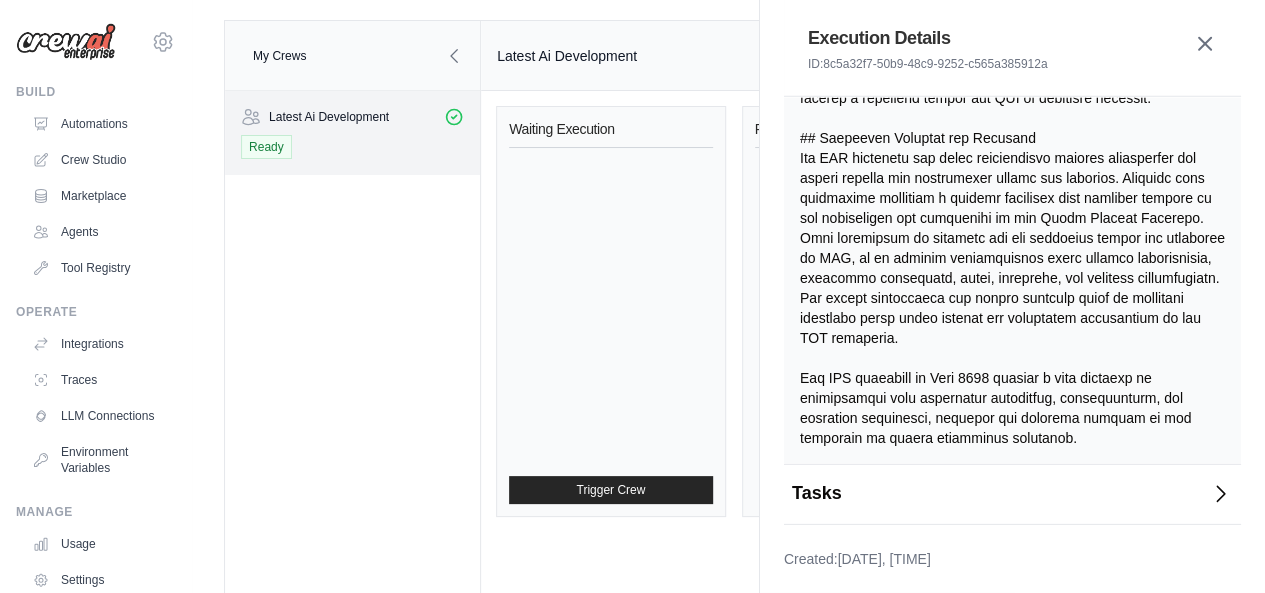 click on "Tasks" at bounding box center [1012, 493] 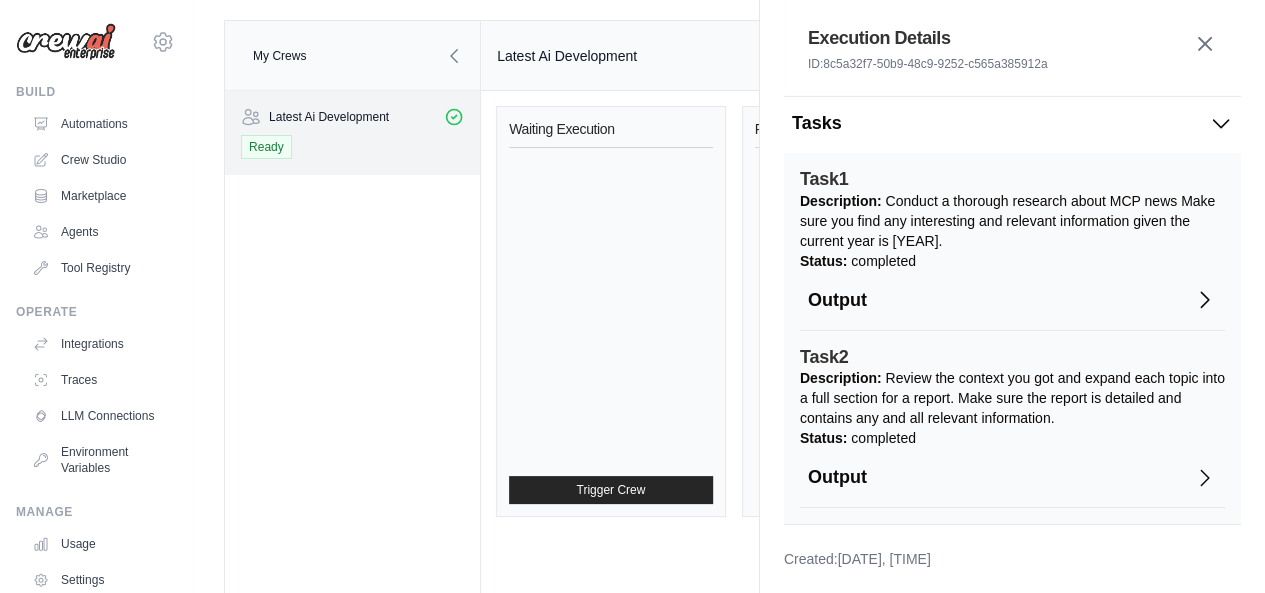 scroll, scrollTop: 3181, scrollLeft: 0, axis: vertical 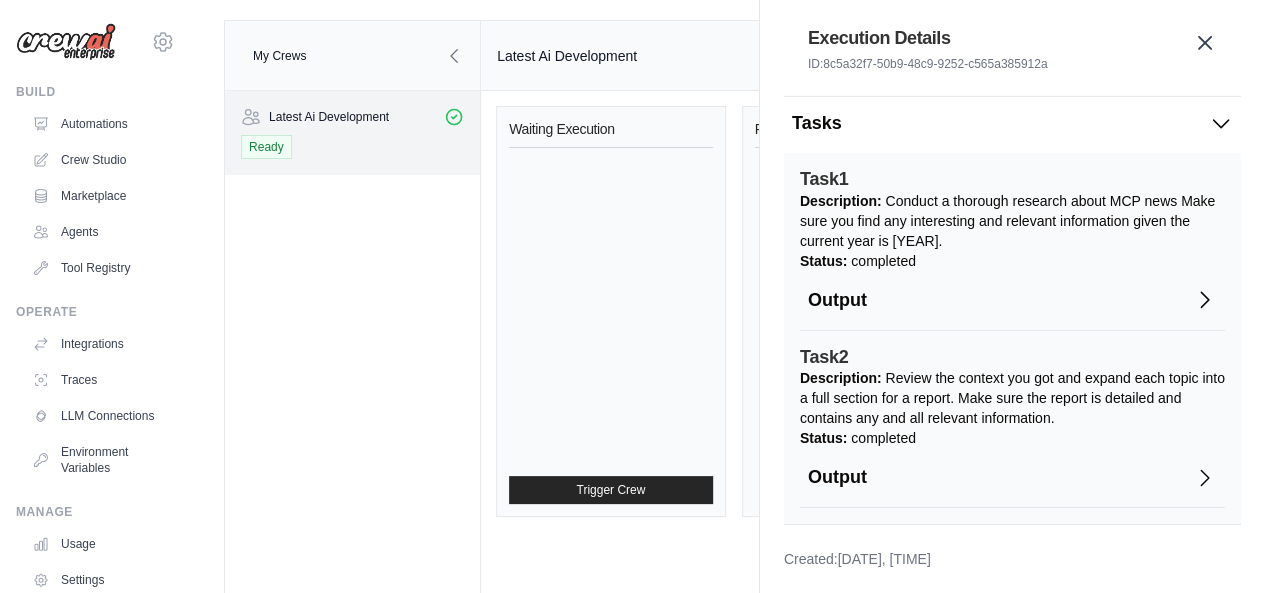 click 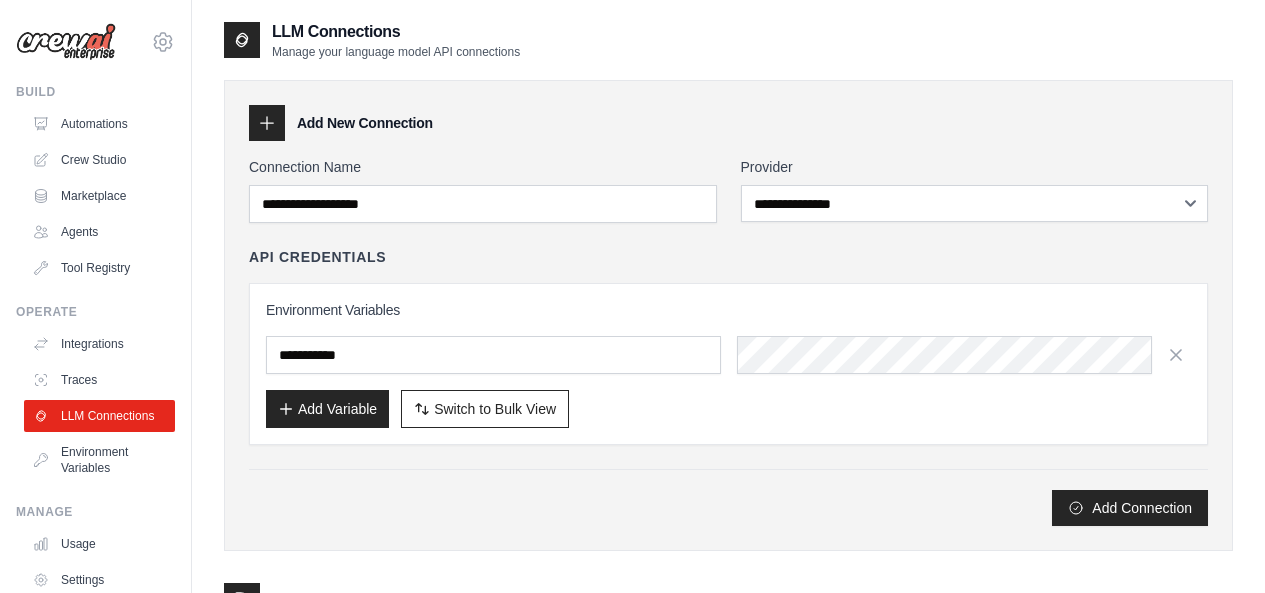 scroll, scrollTop: 0, scrollLeft: 0, axis: both 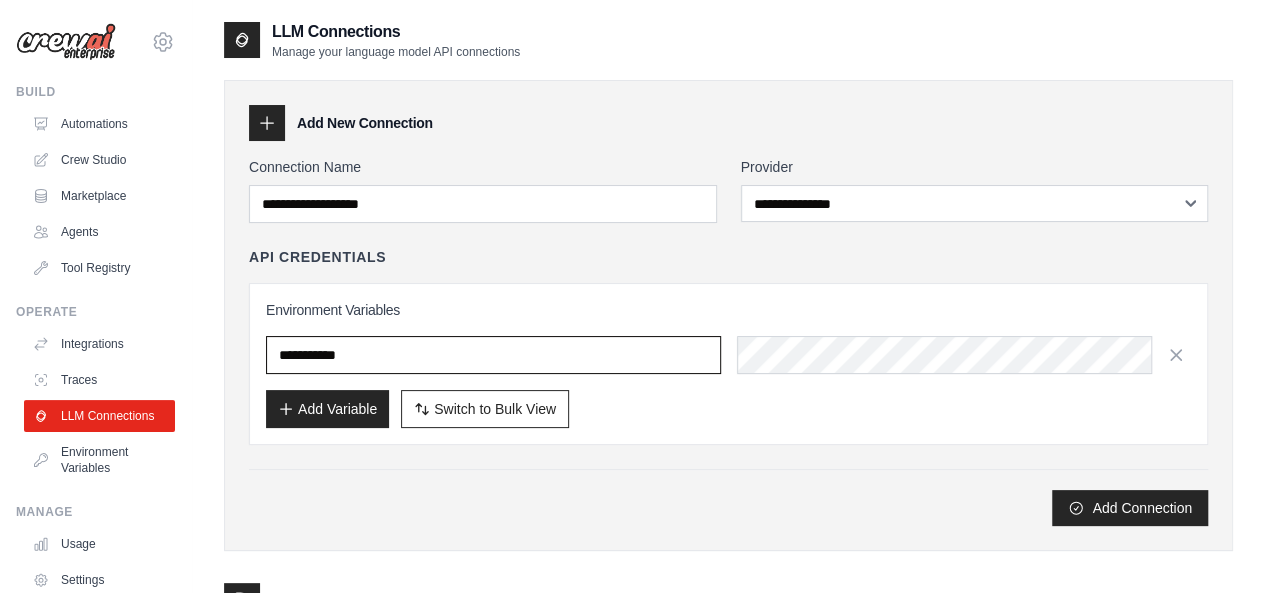 click at bounding box center (493, 355) 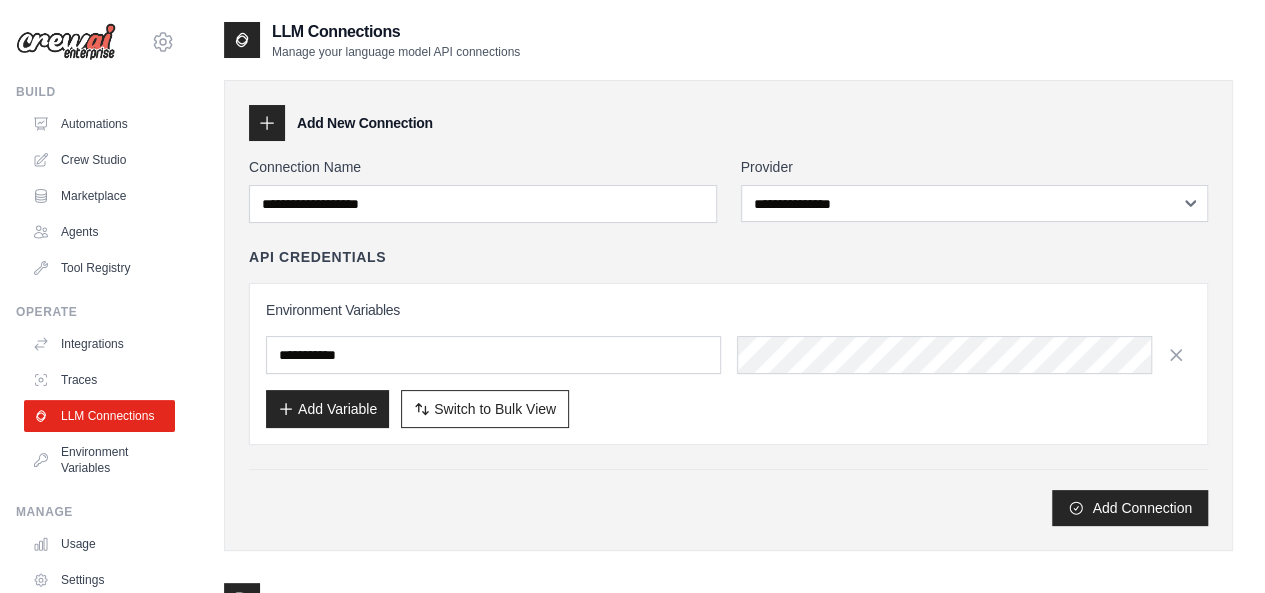 click on "API Credentials" at bounding box center [728, 257] 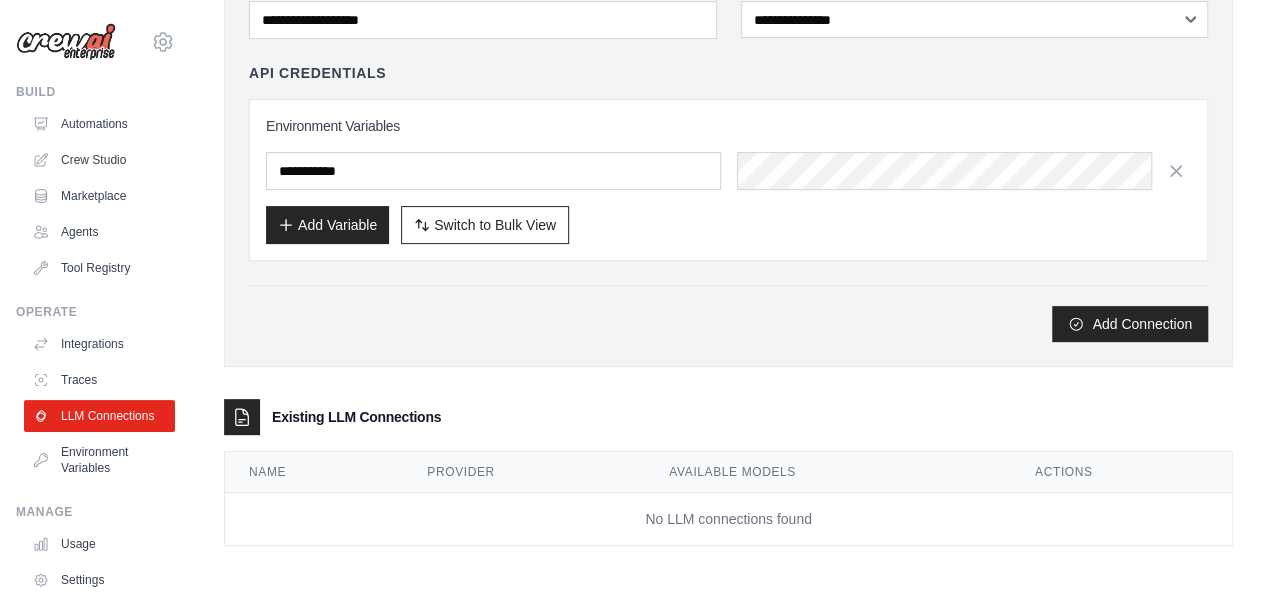 scroll, scrollTop: 0, scrollLeft: 0, axis: both 